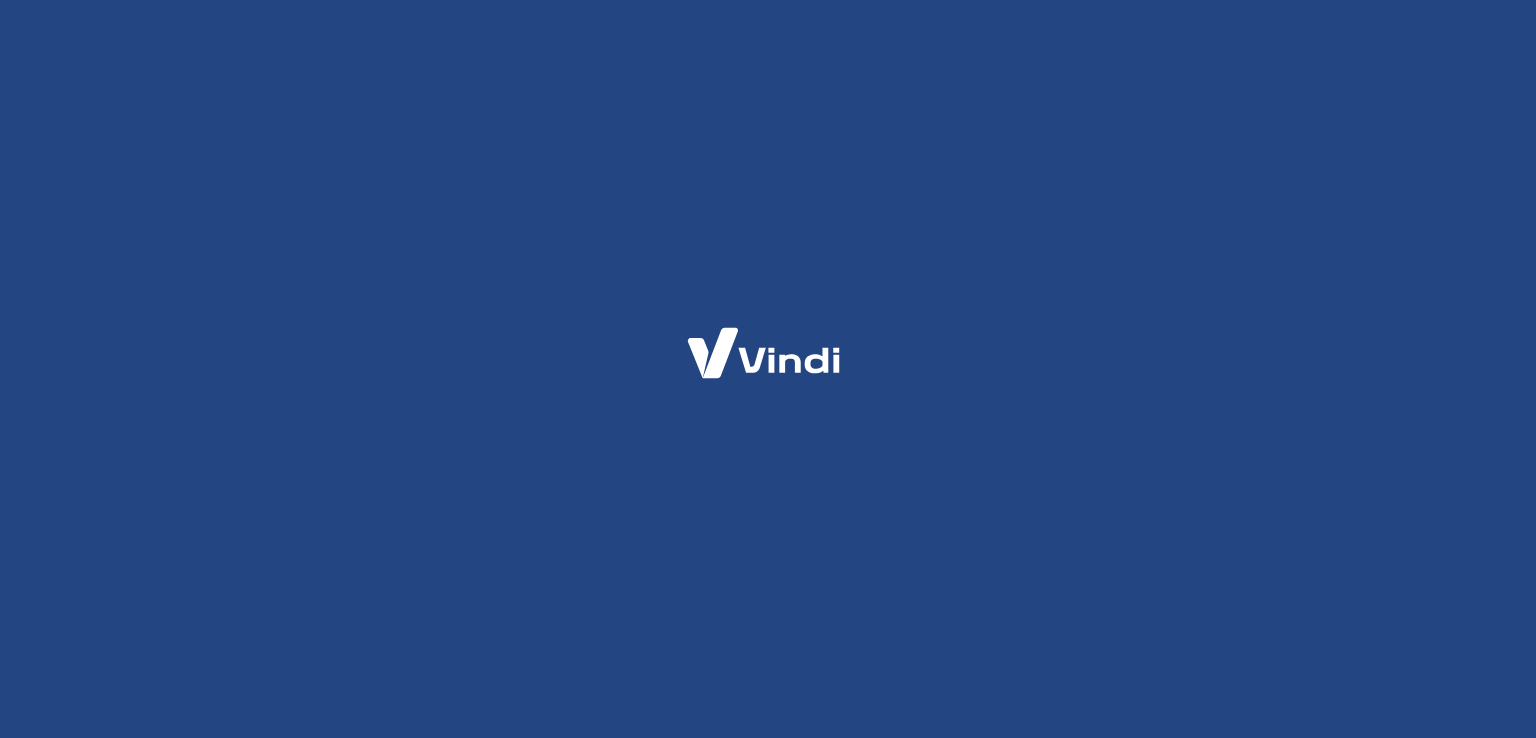scroll, scrollTop: 0, scrollLeft: 0, axis: both 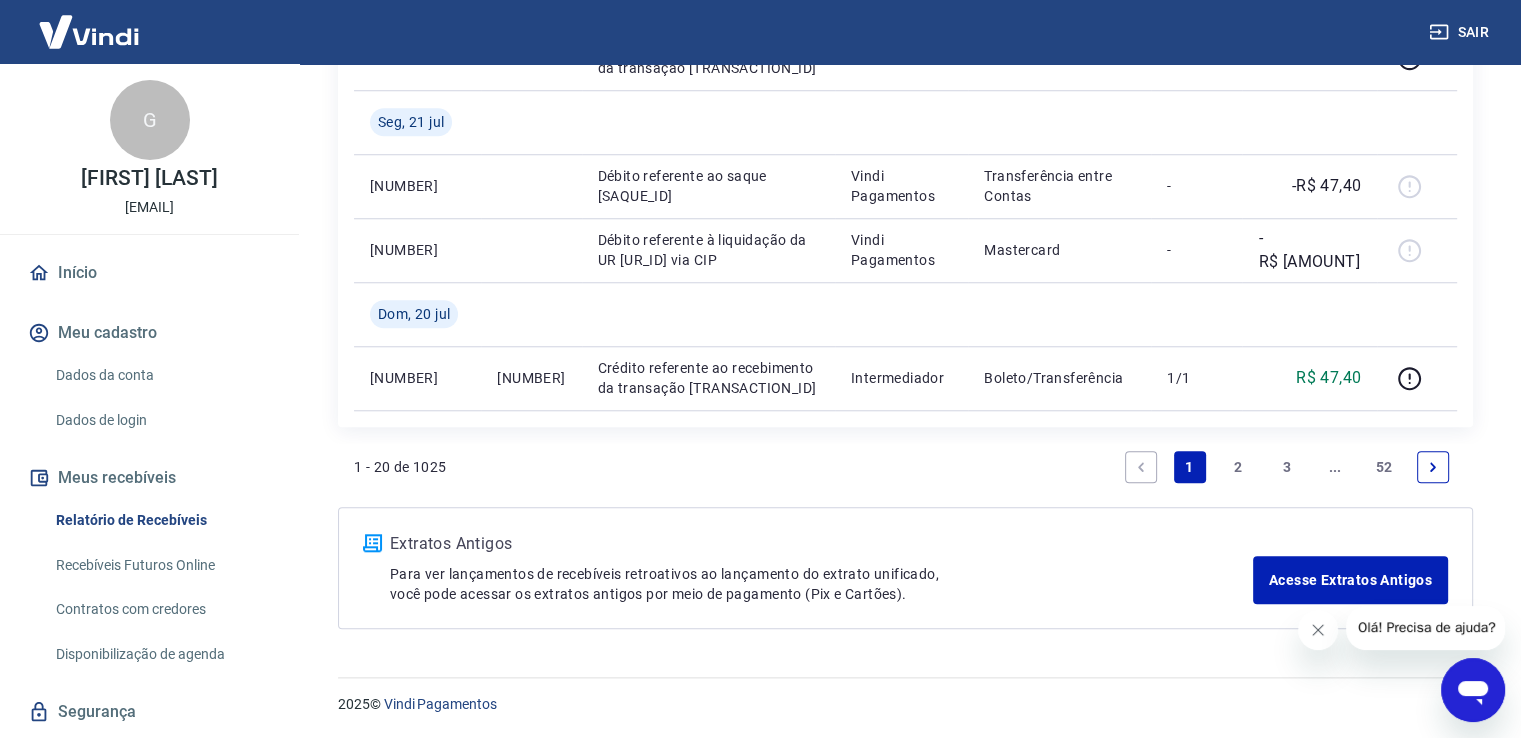 click on "2" at bounding box center (1238, 467) 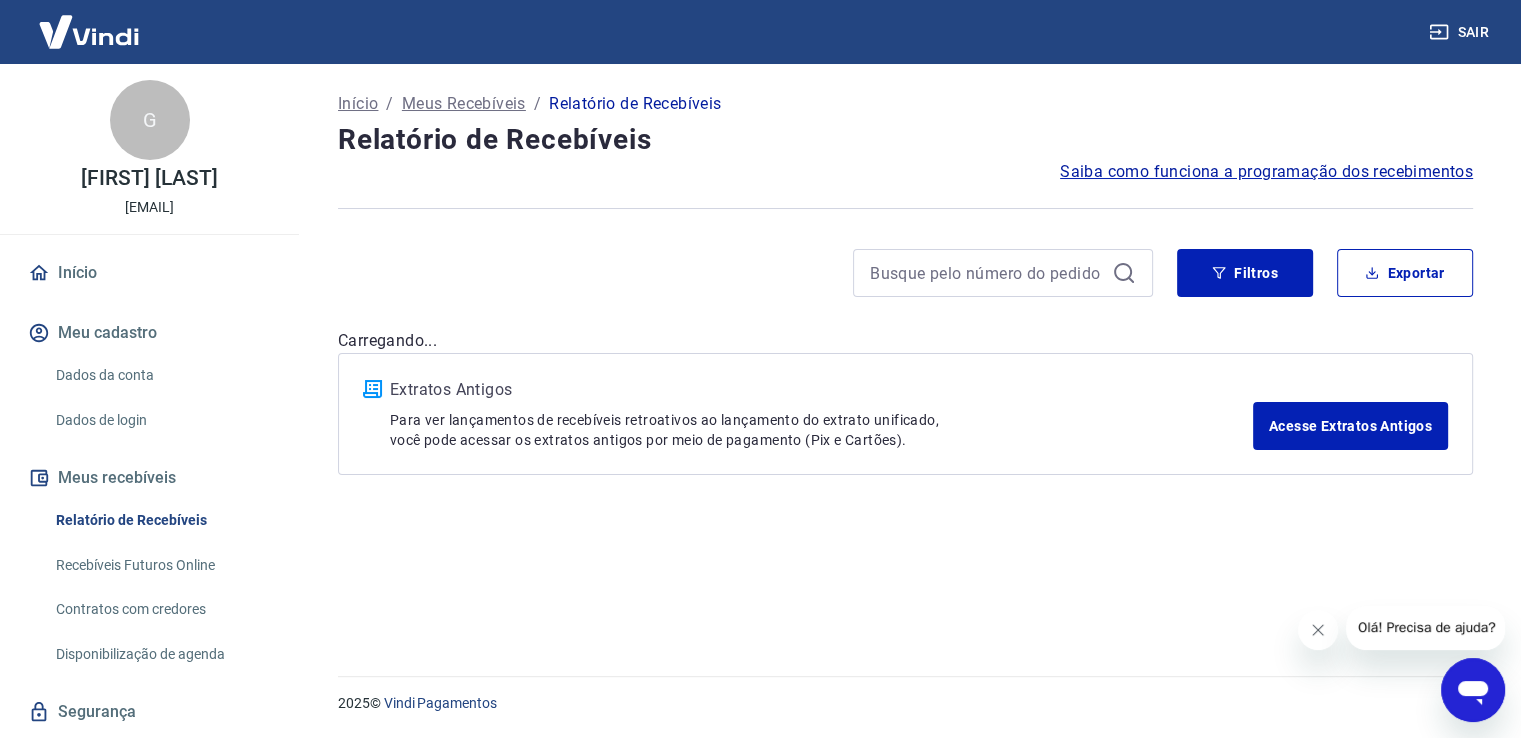scroll, scrollTop: 0, scrollLeft: 0, axis: both 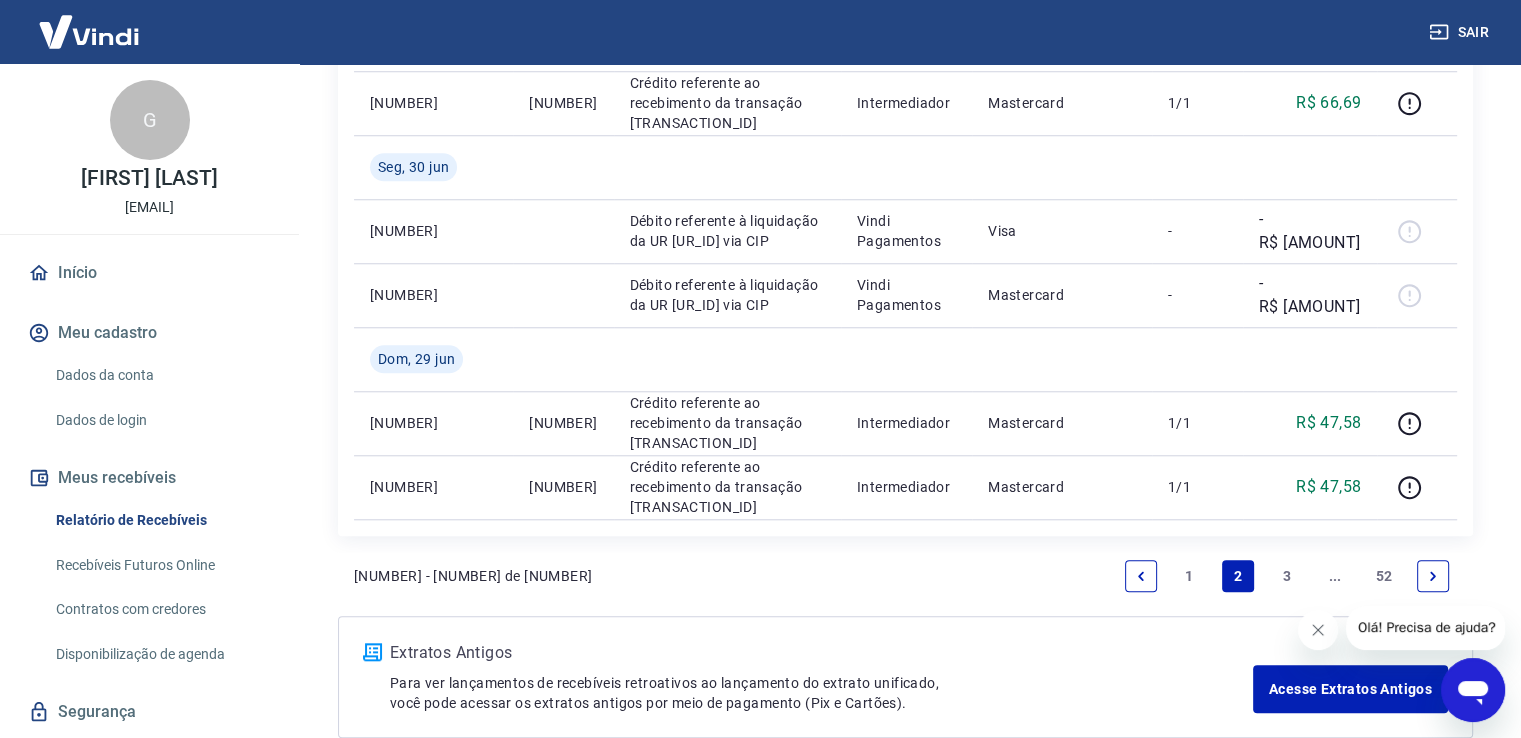 click on "3" at bounding box center (1287, 576) 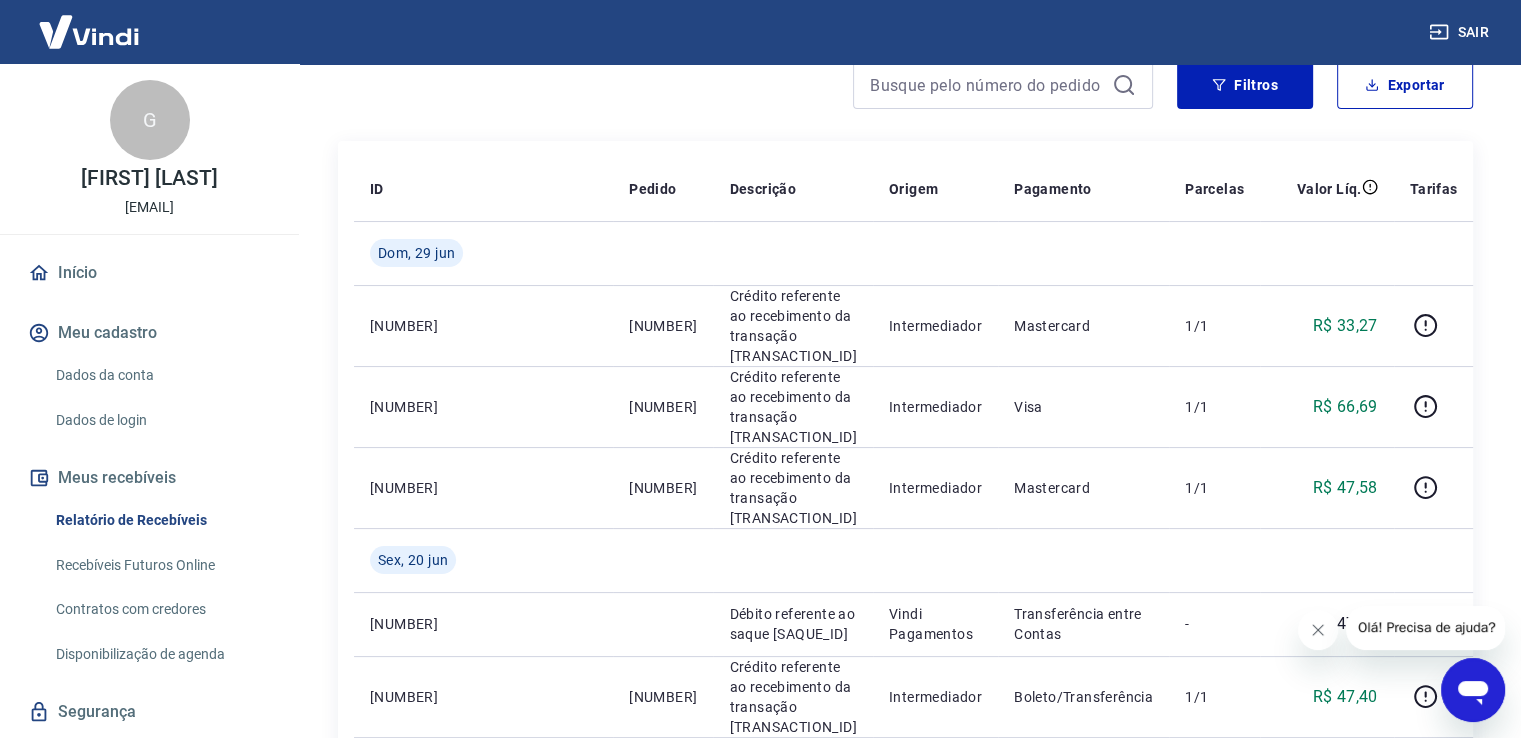 scroll, scrollTop: 194, scrollLeft: 0, axis: vertical 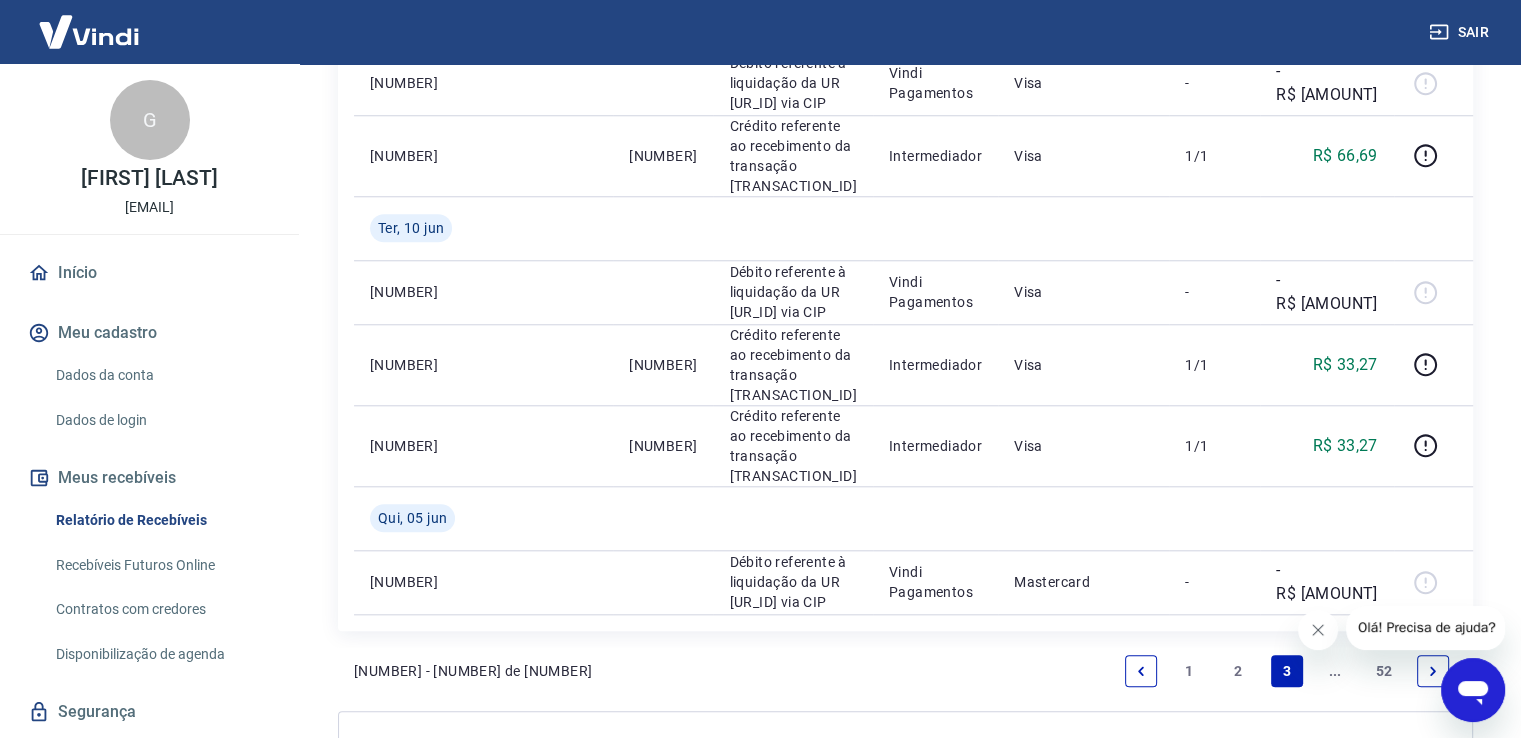 click on "2" at bounding box center (1238, 671) 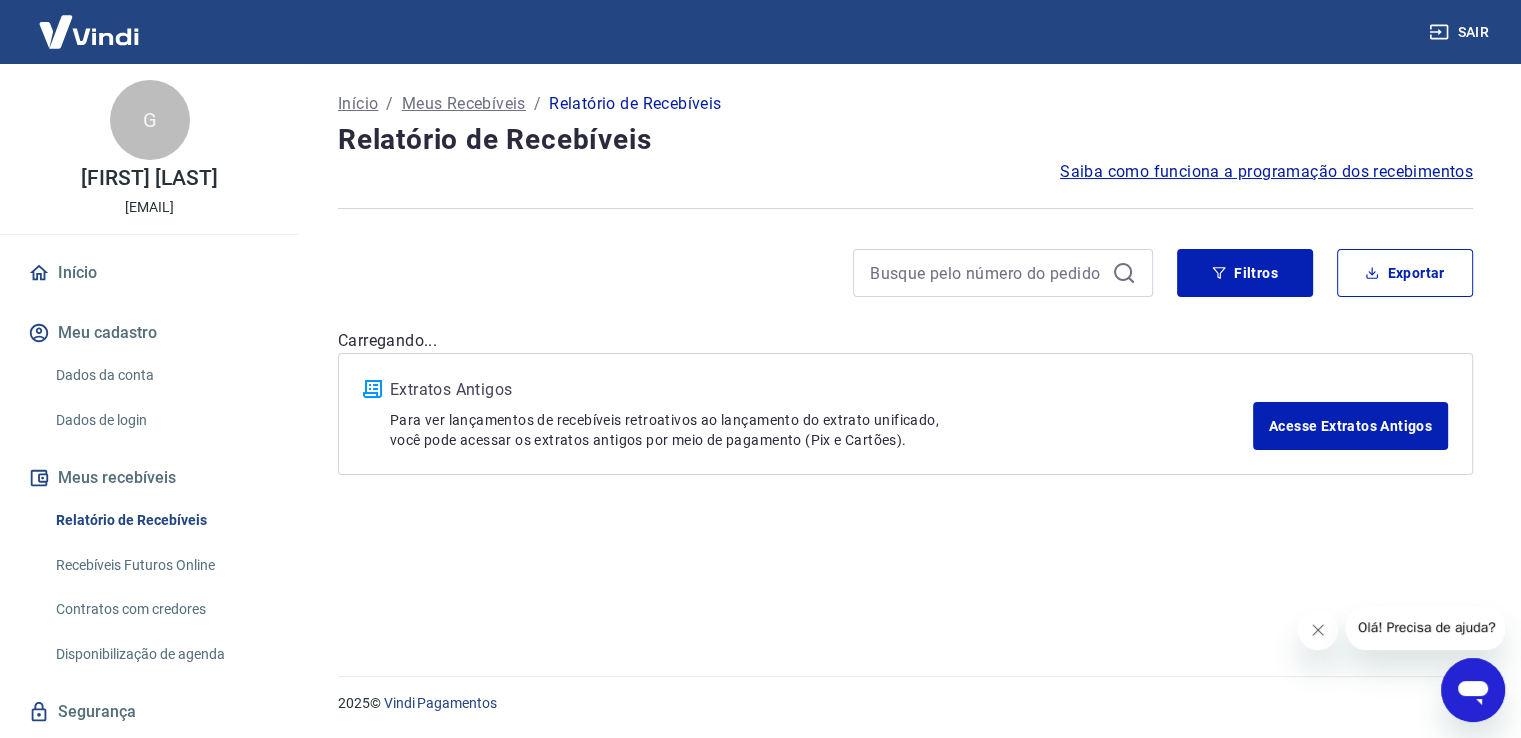 scroll, scrollTop: 0, scrollLeft: 0, axis: both 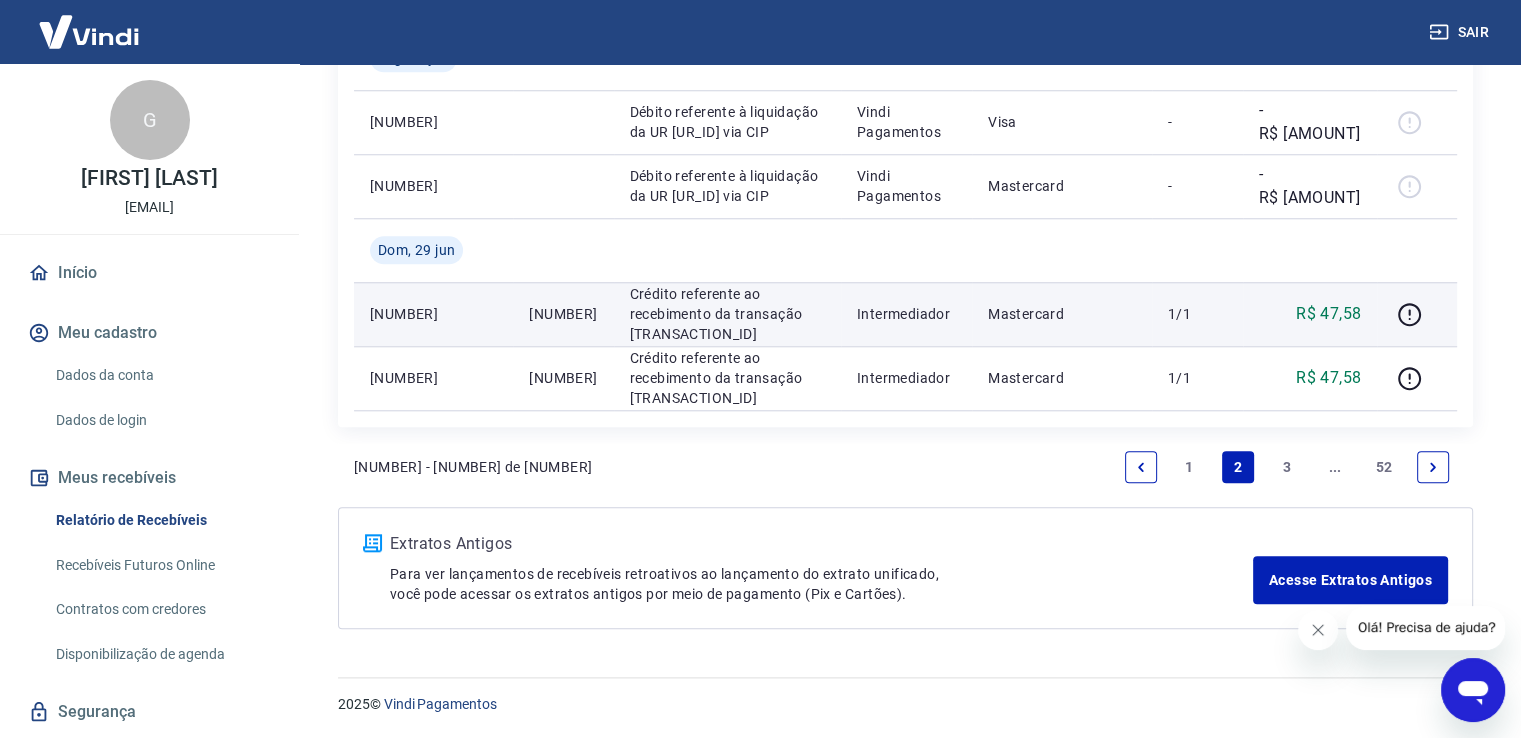 click on "[NUMBER]" at bounding box center [563, 314] 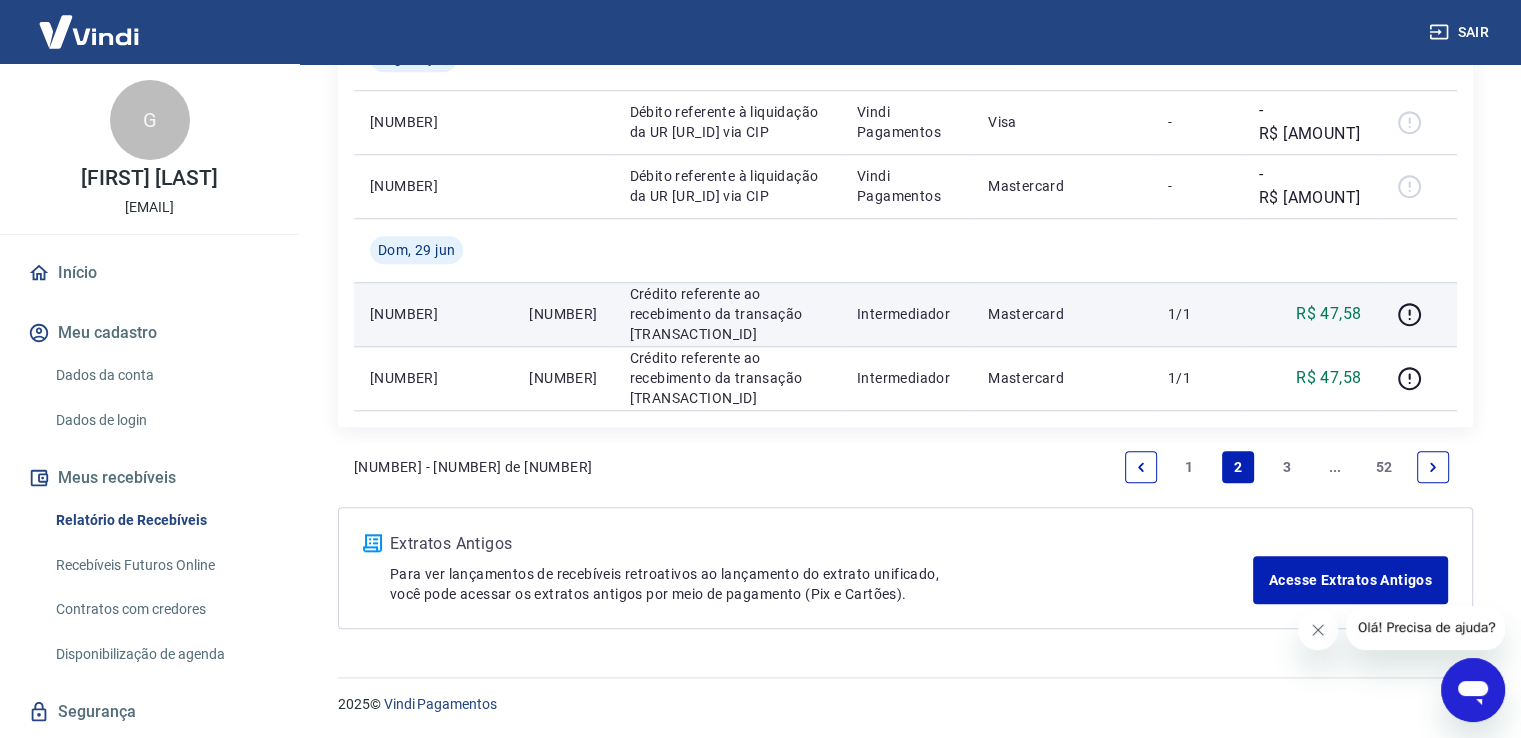 copy on "[NUMBER]" 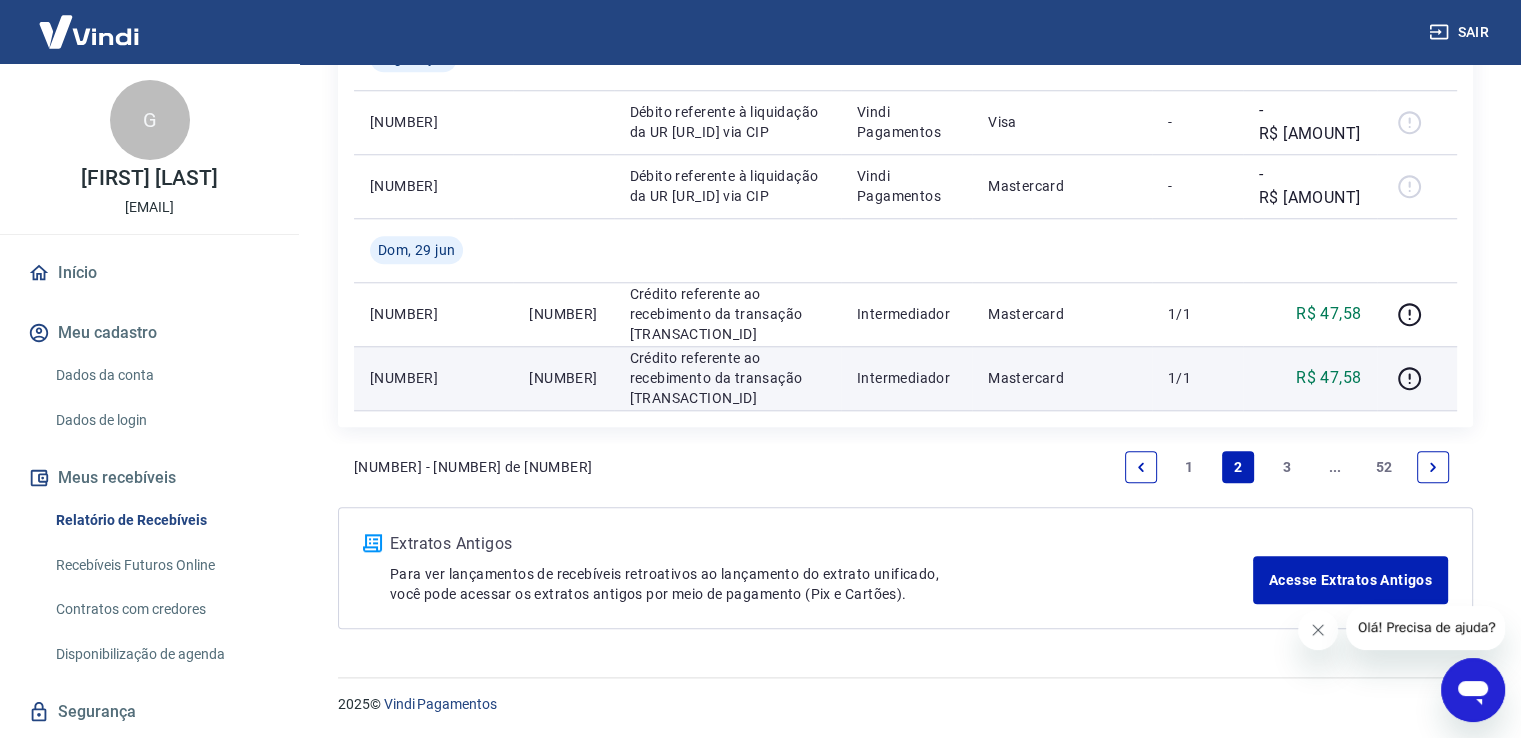 click on "[NUMBER]" at bounding box center [433, 378] 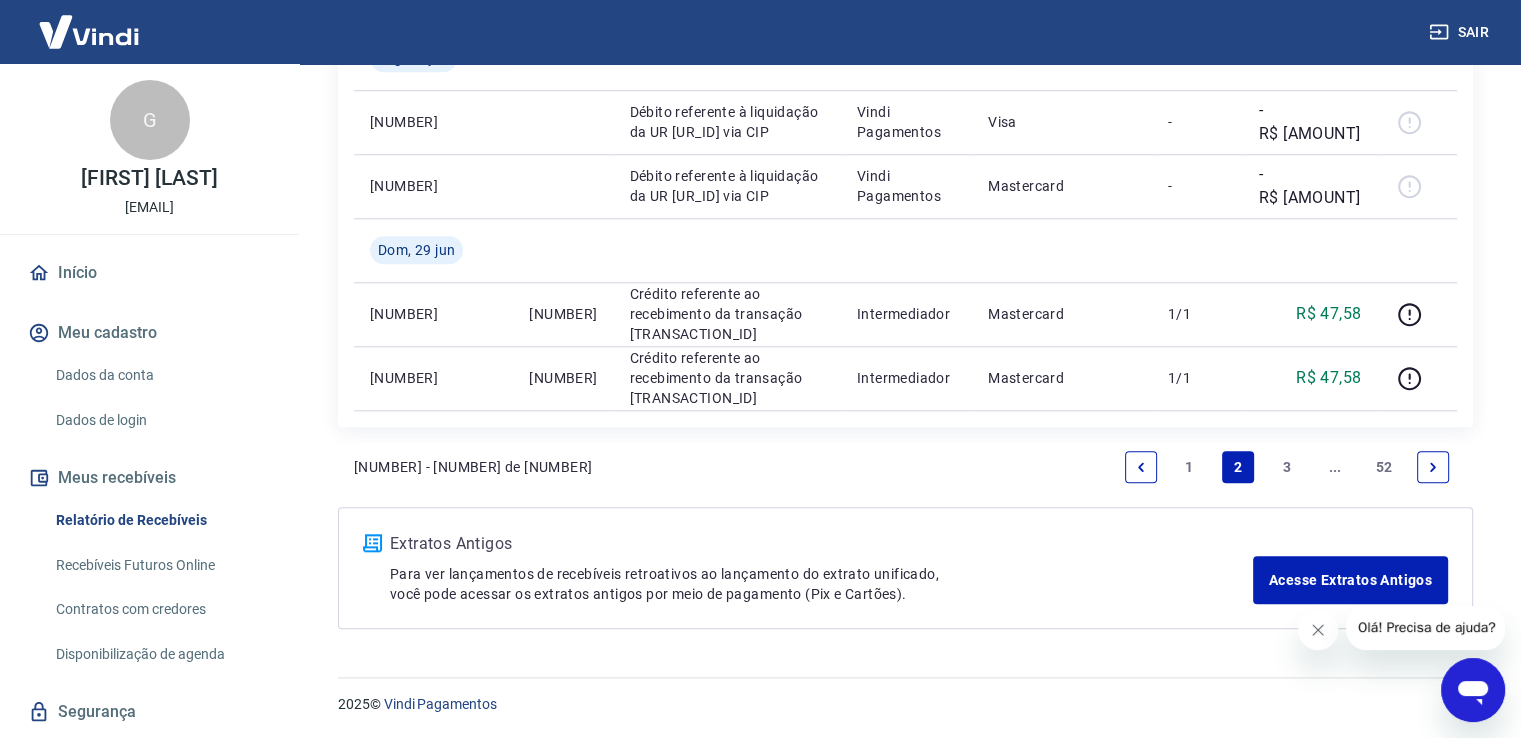 click on "3" at bounding box center (1287, 467) 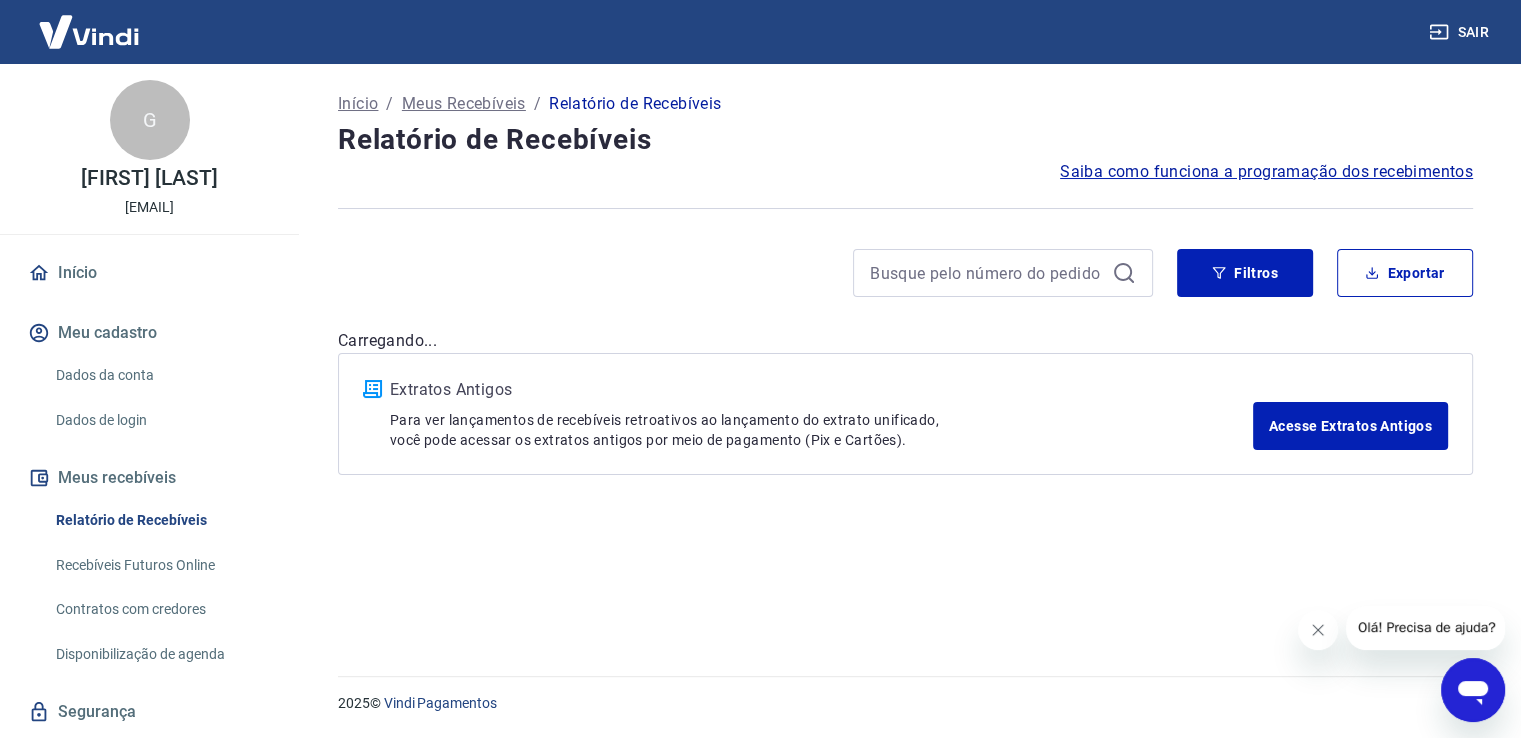 scroll, scrollTop: 0, scrollLeft: 0, axis: both 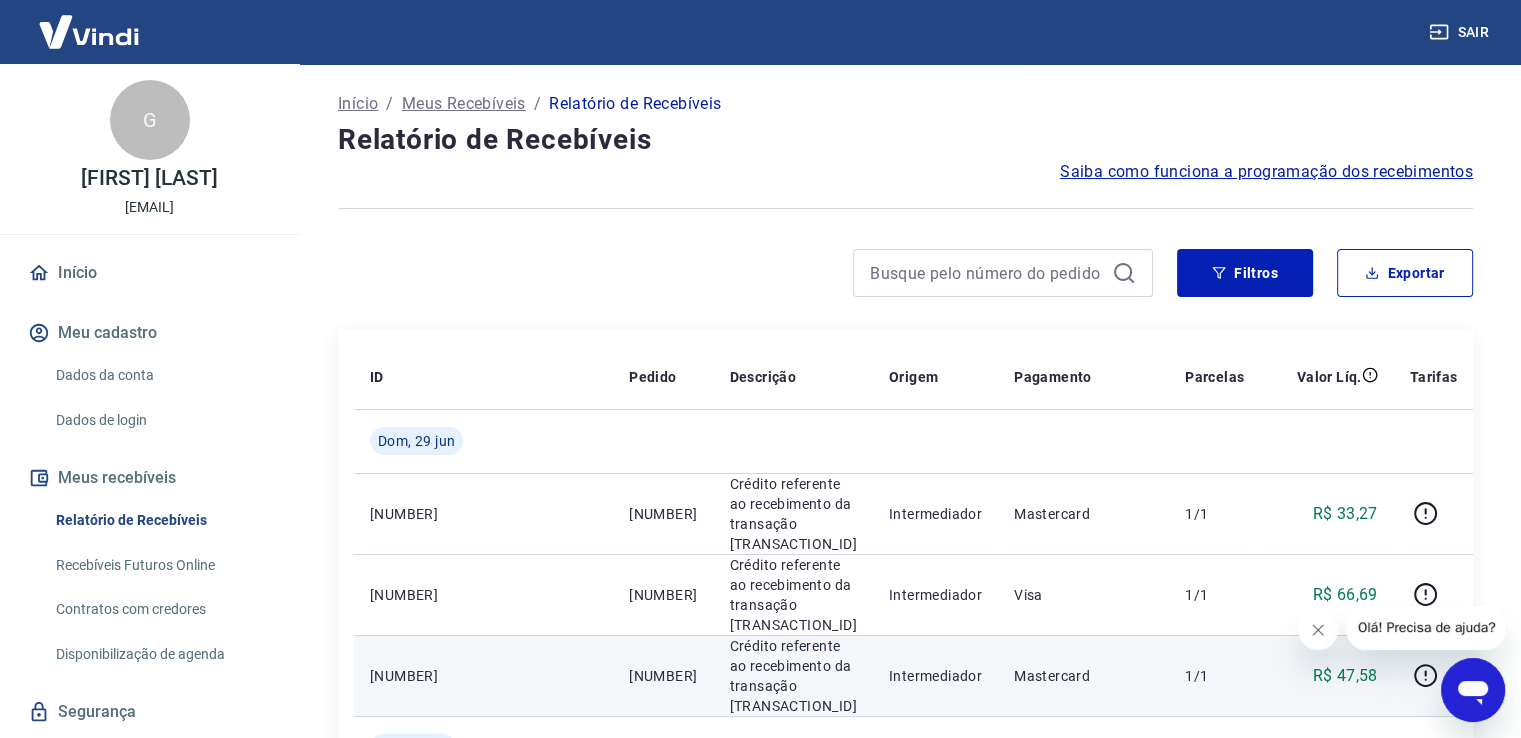 click on "[NUMBER]" at bounding box center [663, 676] 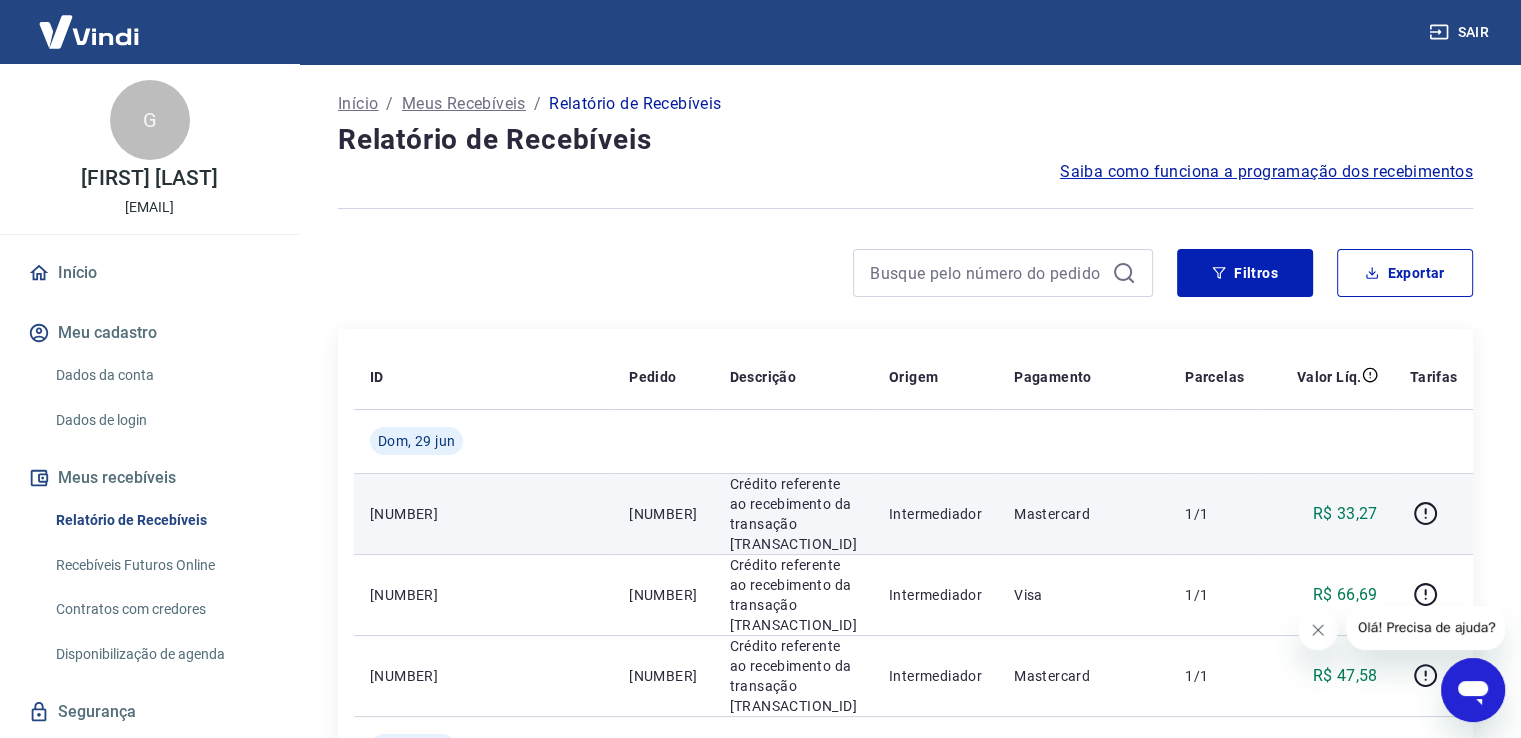 click on "[NUMBER]" at bounding box center (483, 514) 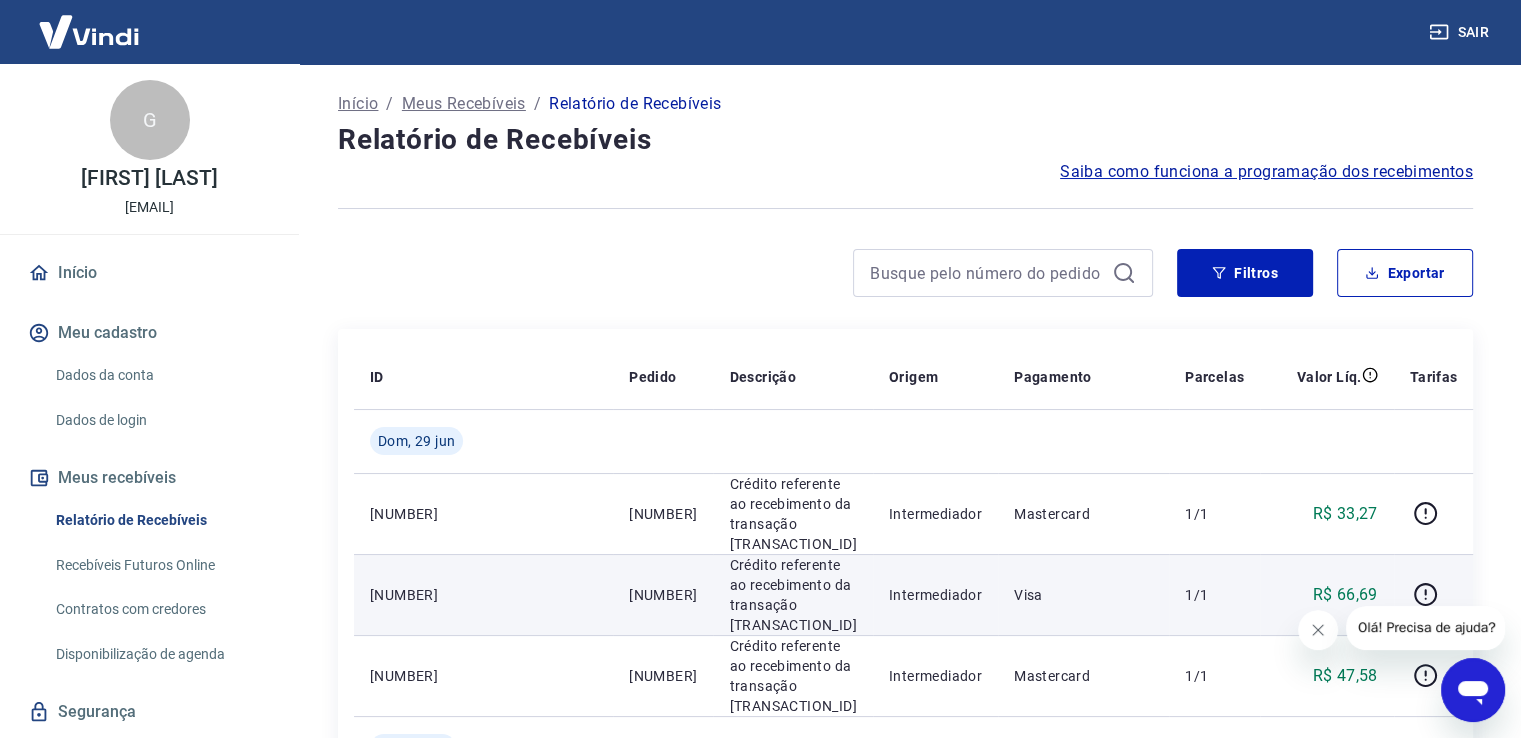 click on "[NUMBER]" at bounding box center (483, 595) 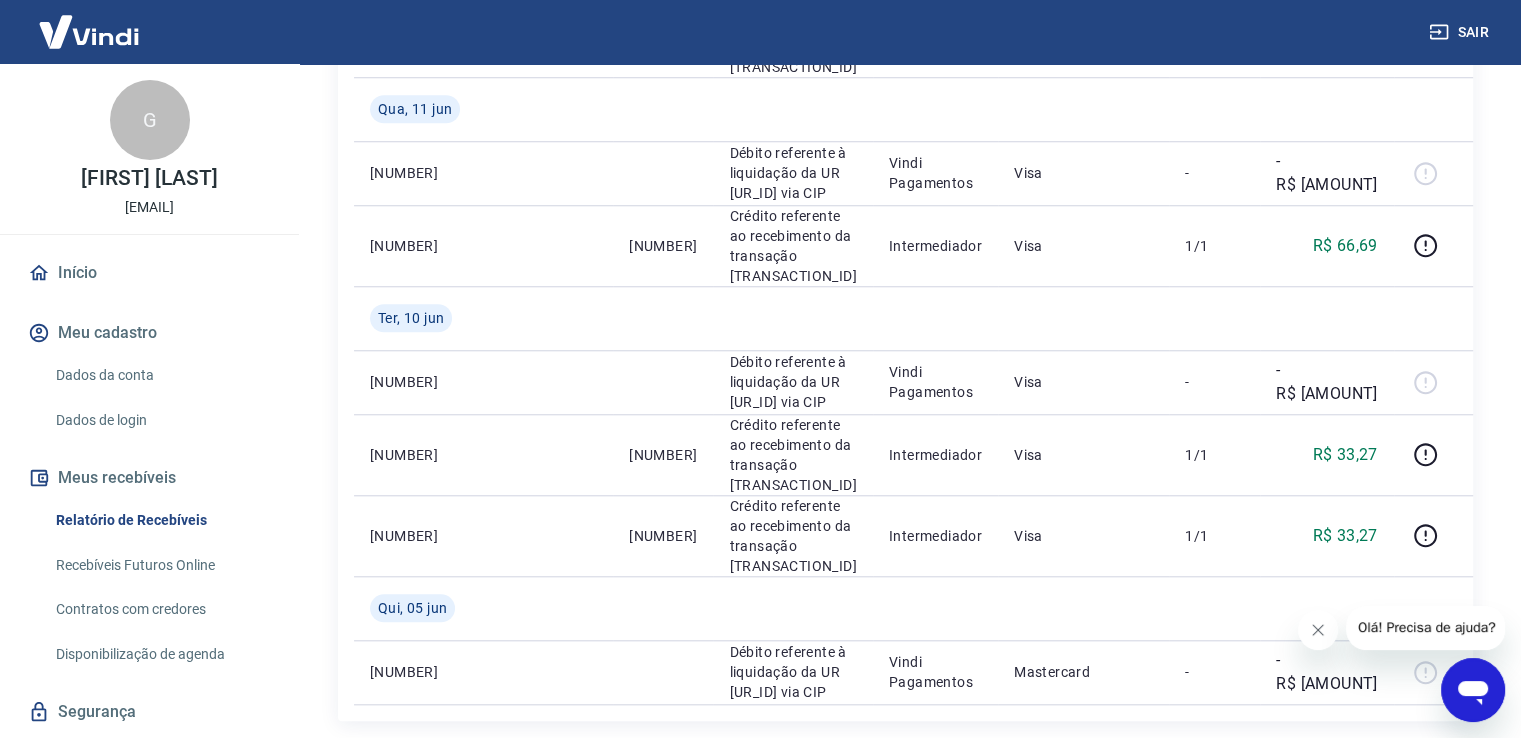 scroll, scrollTop: 1786, scrollLeft: 0, axis: vertical 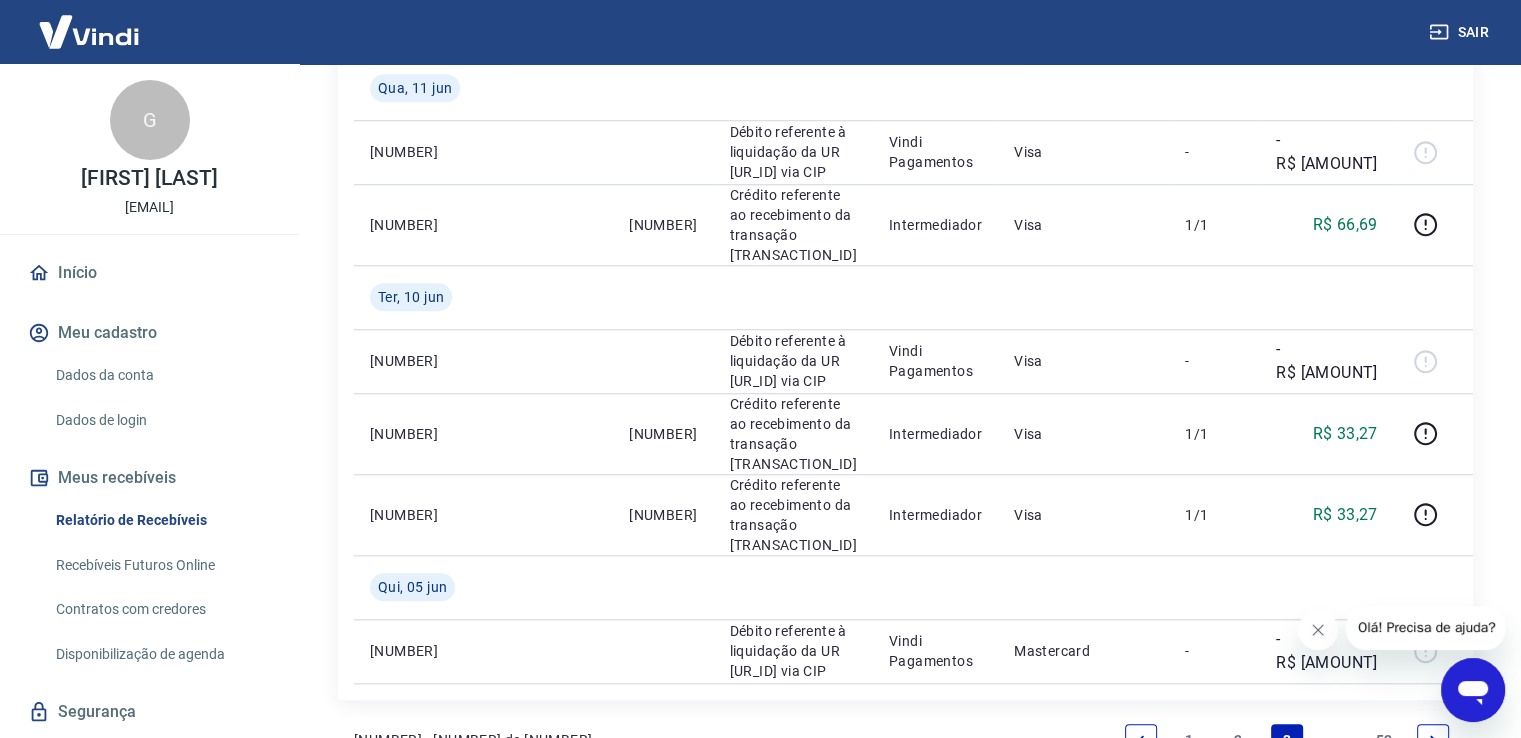 click on "2" at bounding box center (1238, 740) 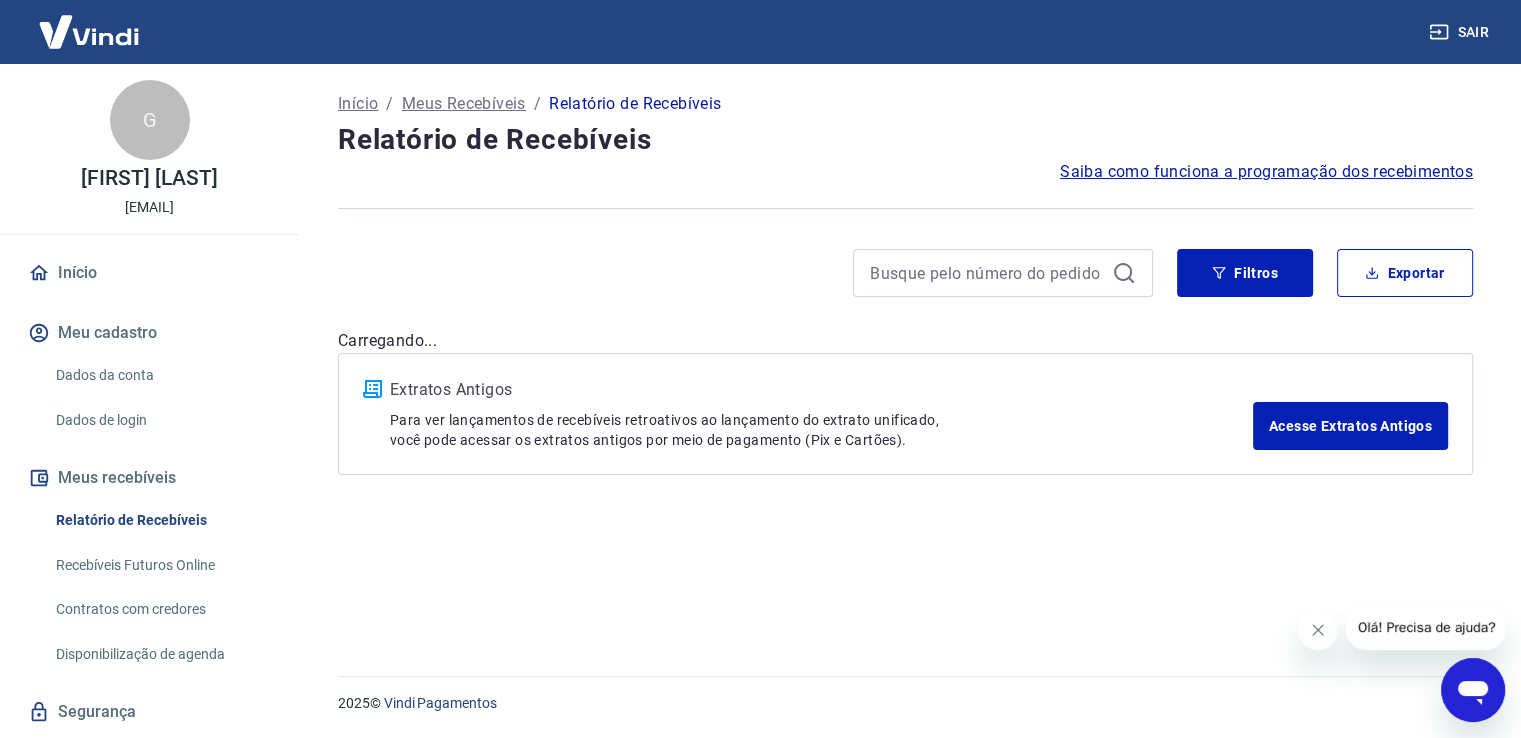 scroll, scrollTop: 0, scrollLeft: 0, axis: both 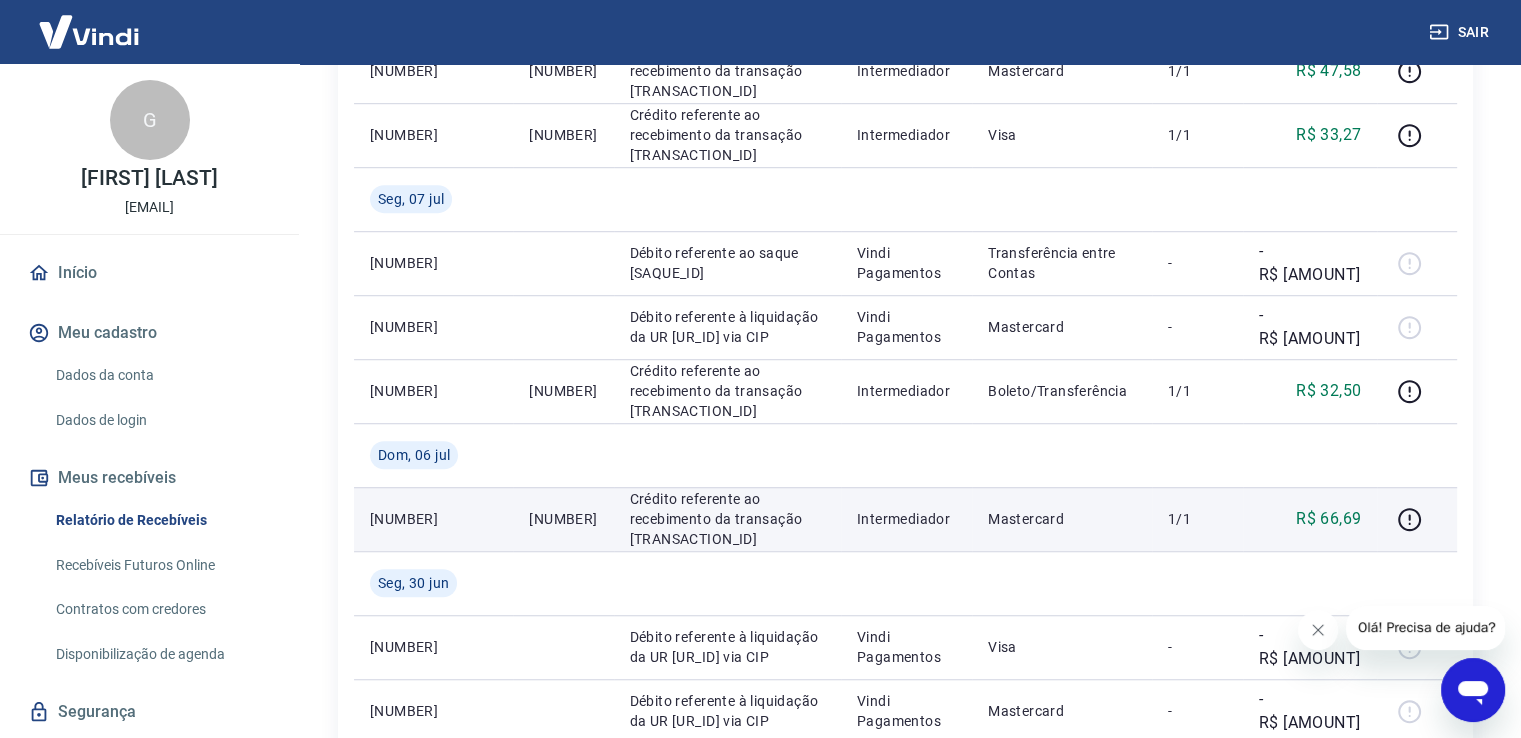 click on "[NUMBER]" at bounding box center [433, 519] 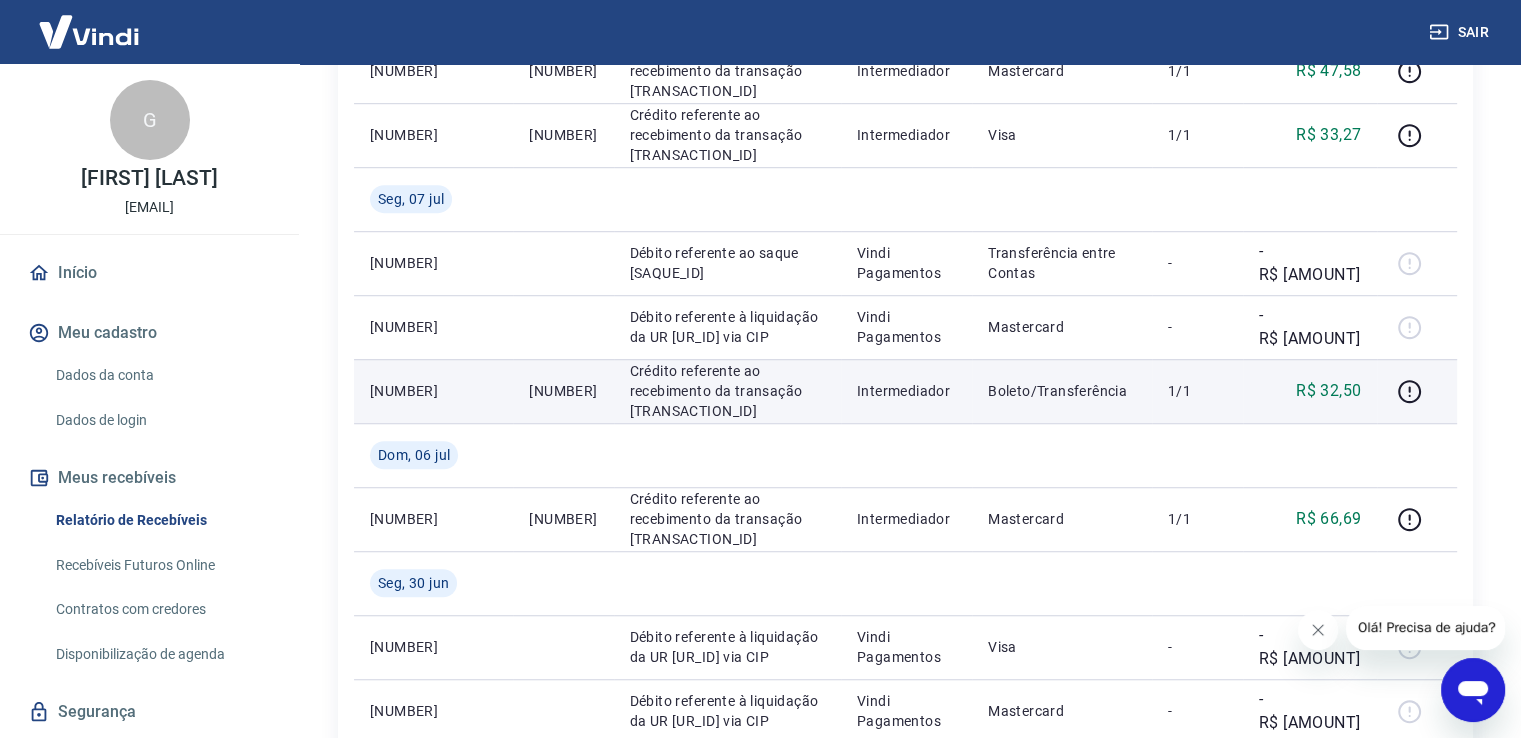click on "[NUMBER]" at bounding box center (433, 391) 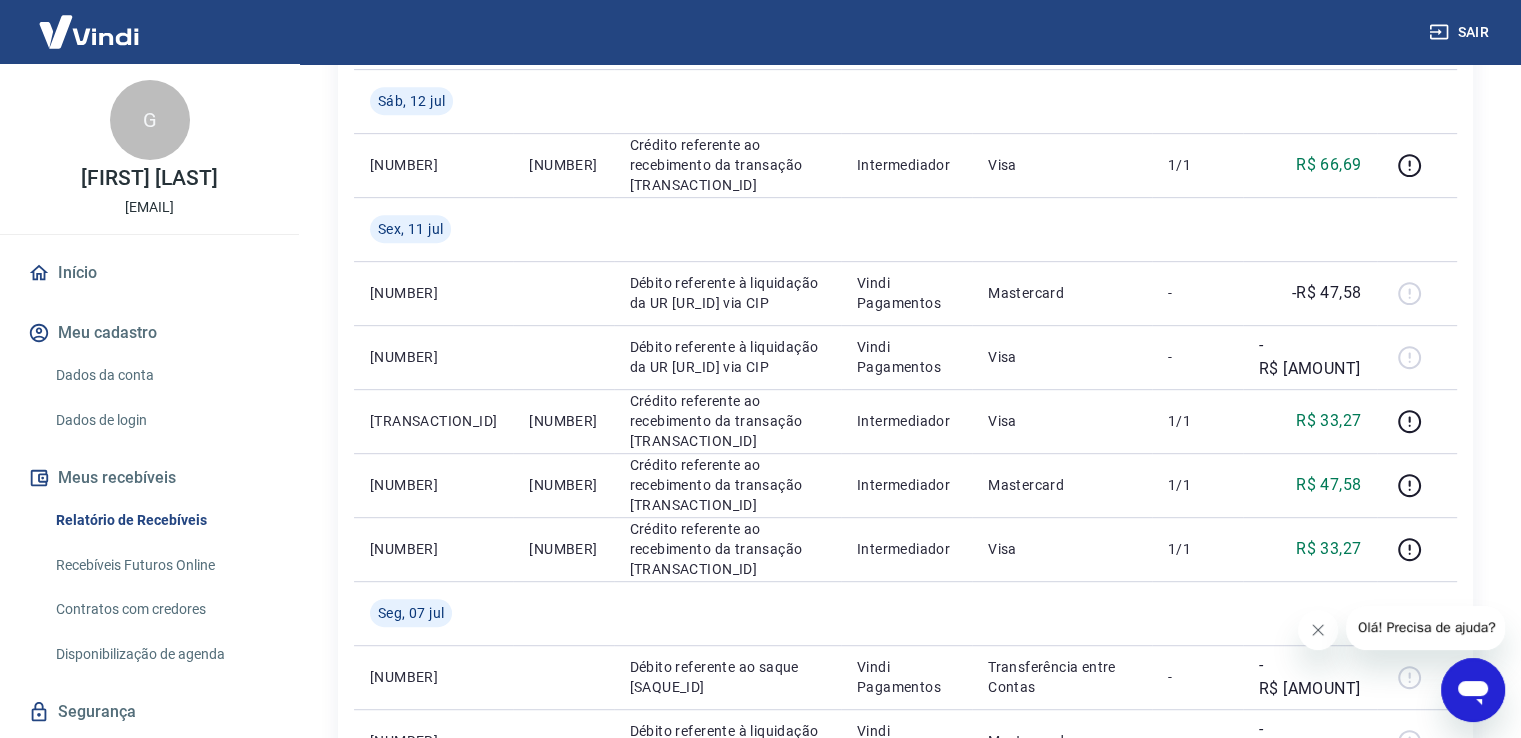 scroll, scrollTop: 927, scrollLeft: 0, axis: vertical 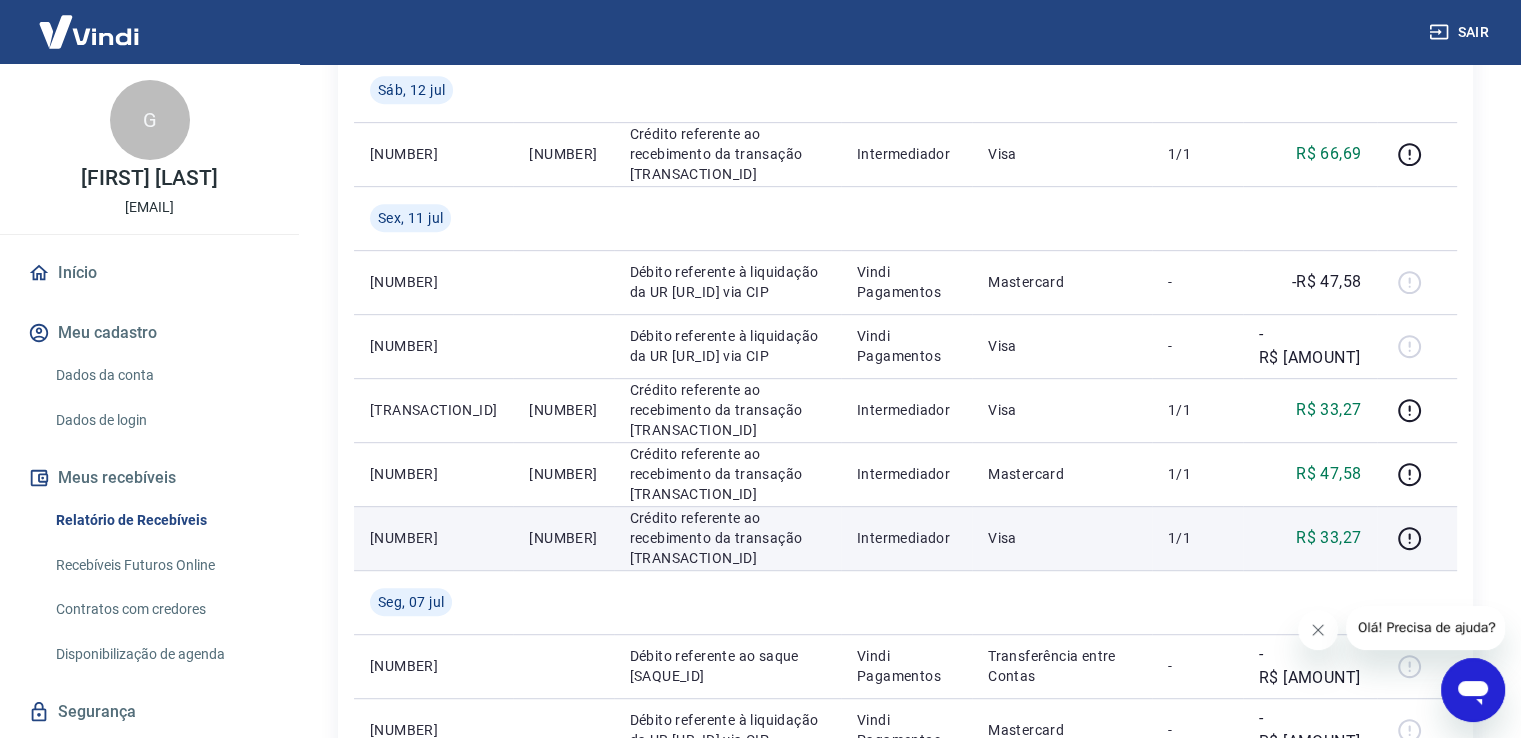 click on "[NUMBER]" at bounding box center [433, 538] 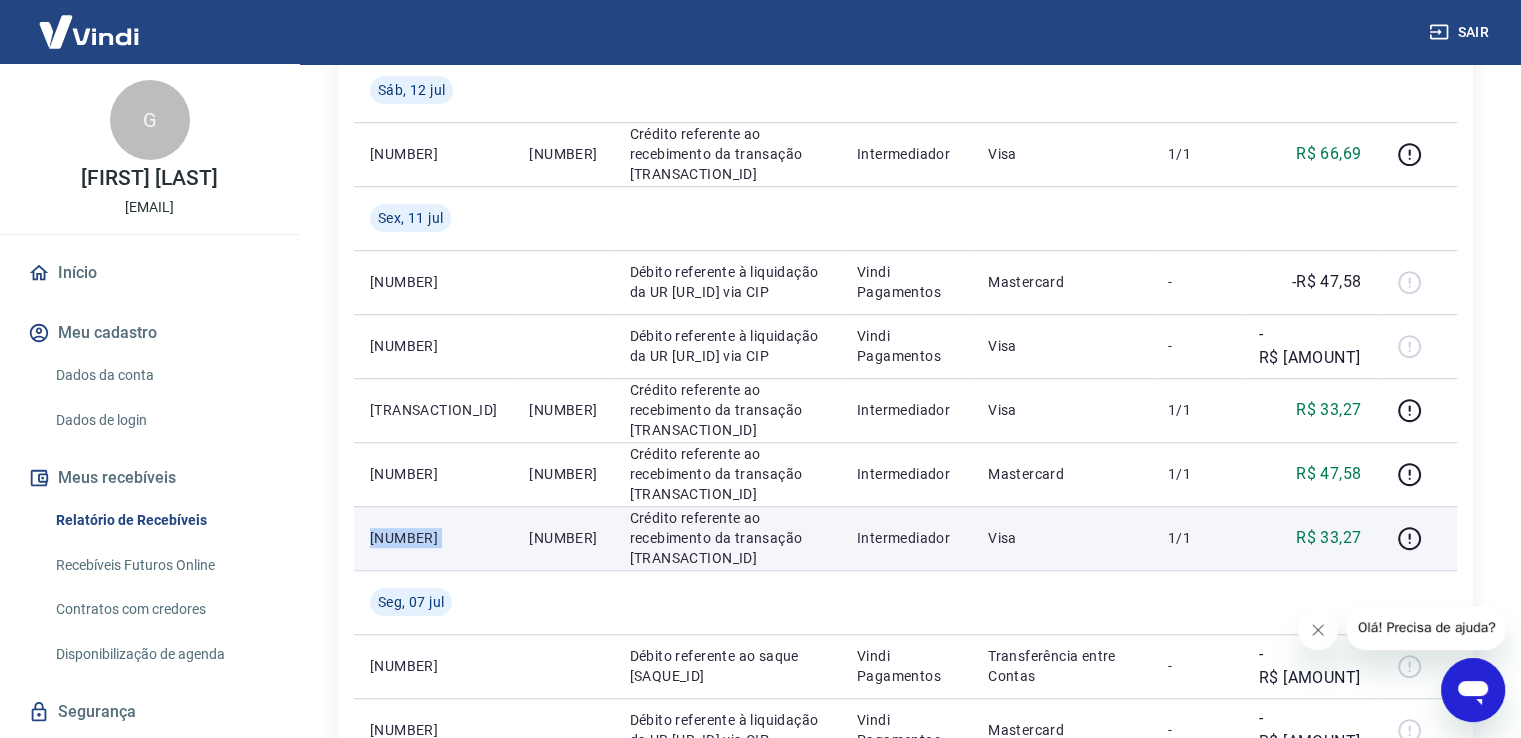 click on "[NUMBER]" at bounding box center [433, 538] 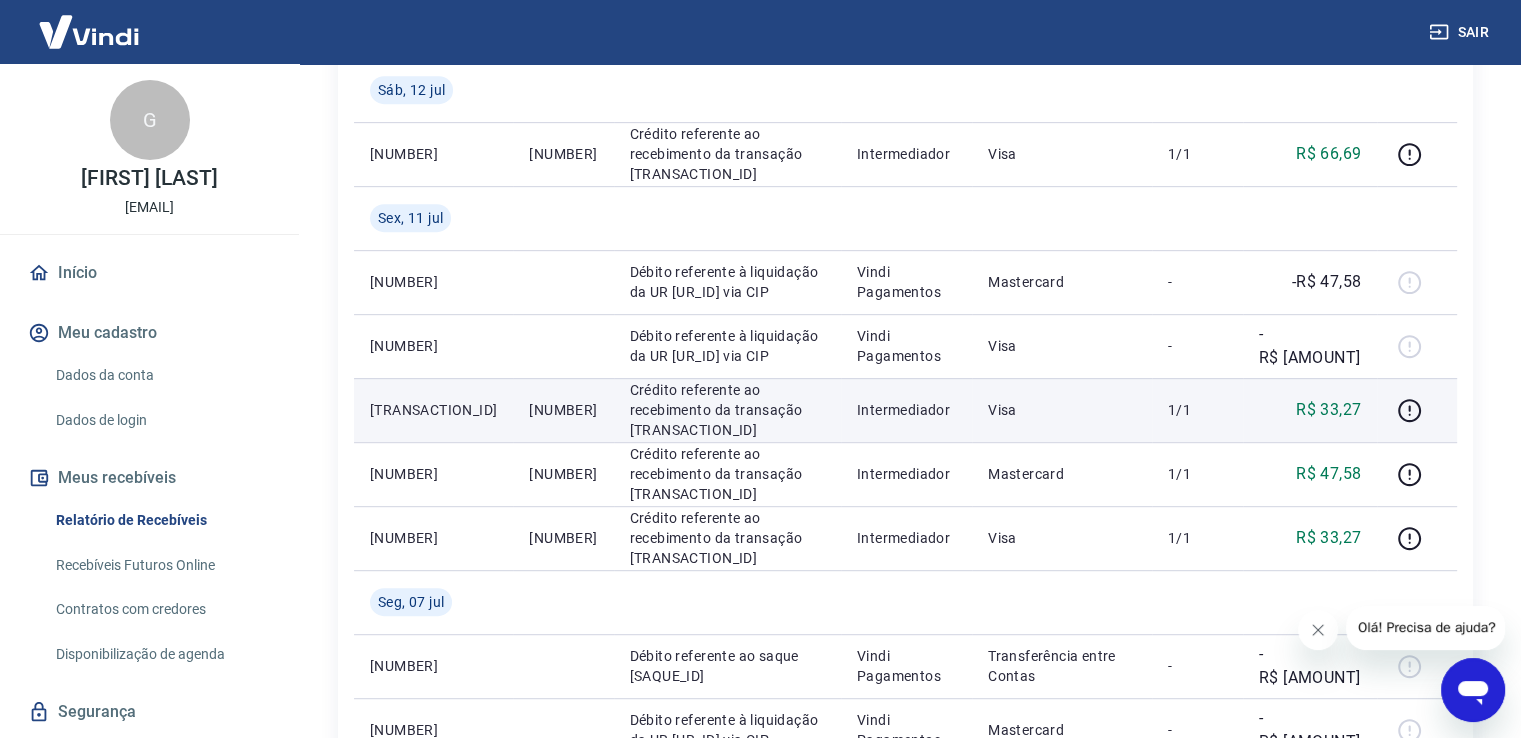 click on "[TRANSACTION_ID]" at bounding box center (433, 410) 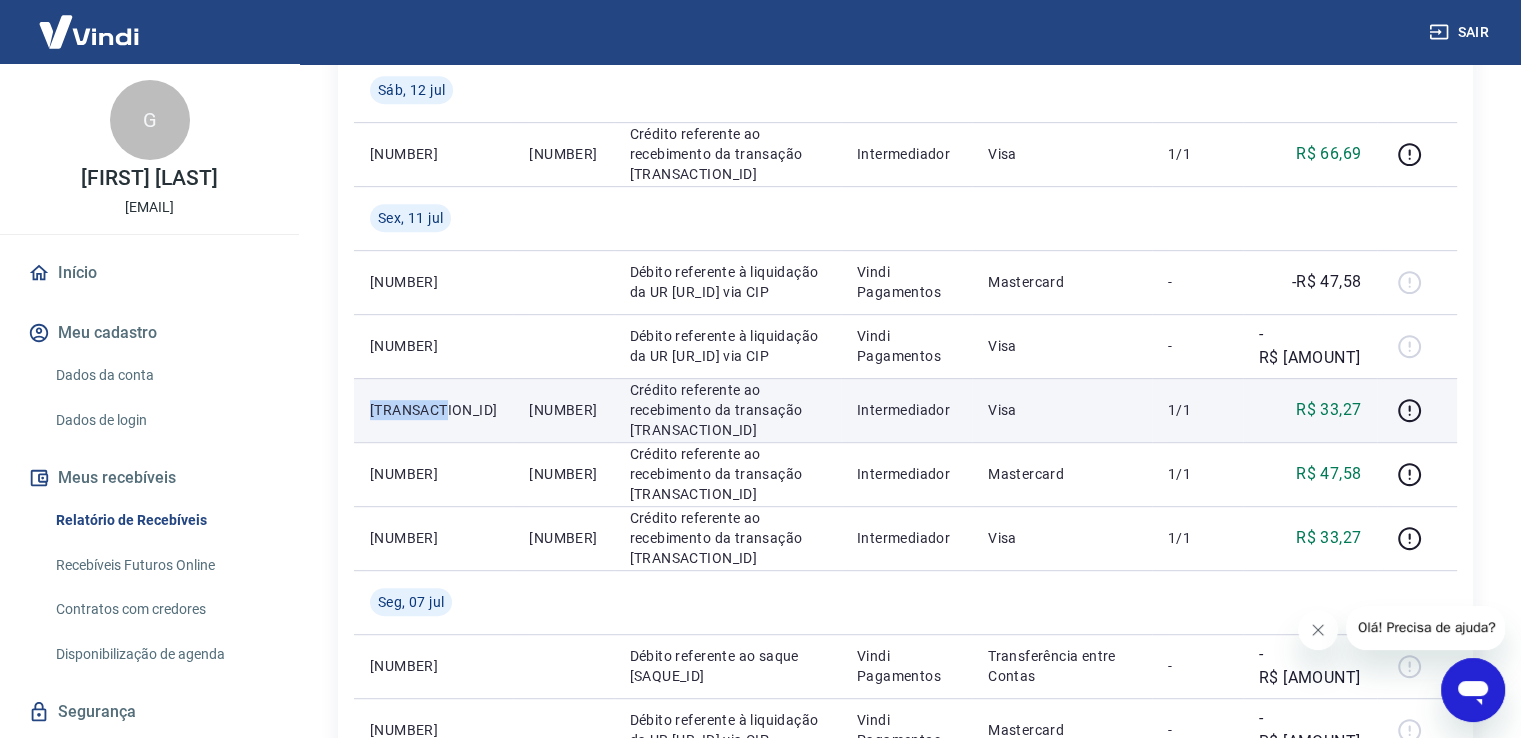 click on "[TRANSACTION_ID]" at bounding box center [433, 410] 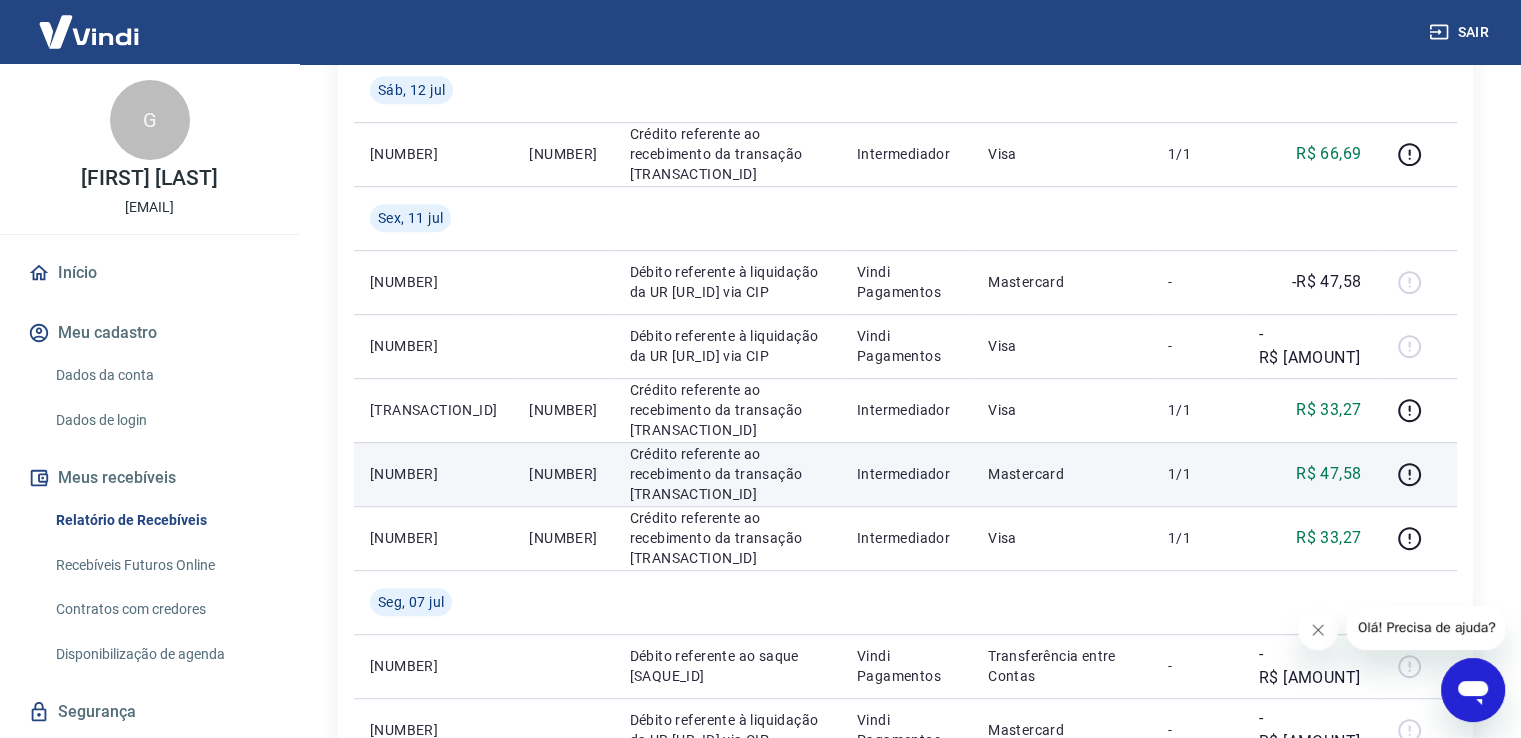 click on "[NUMBER]" at bounding box center (433, 474) 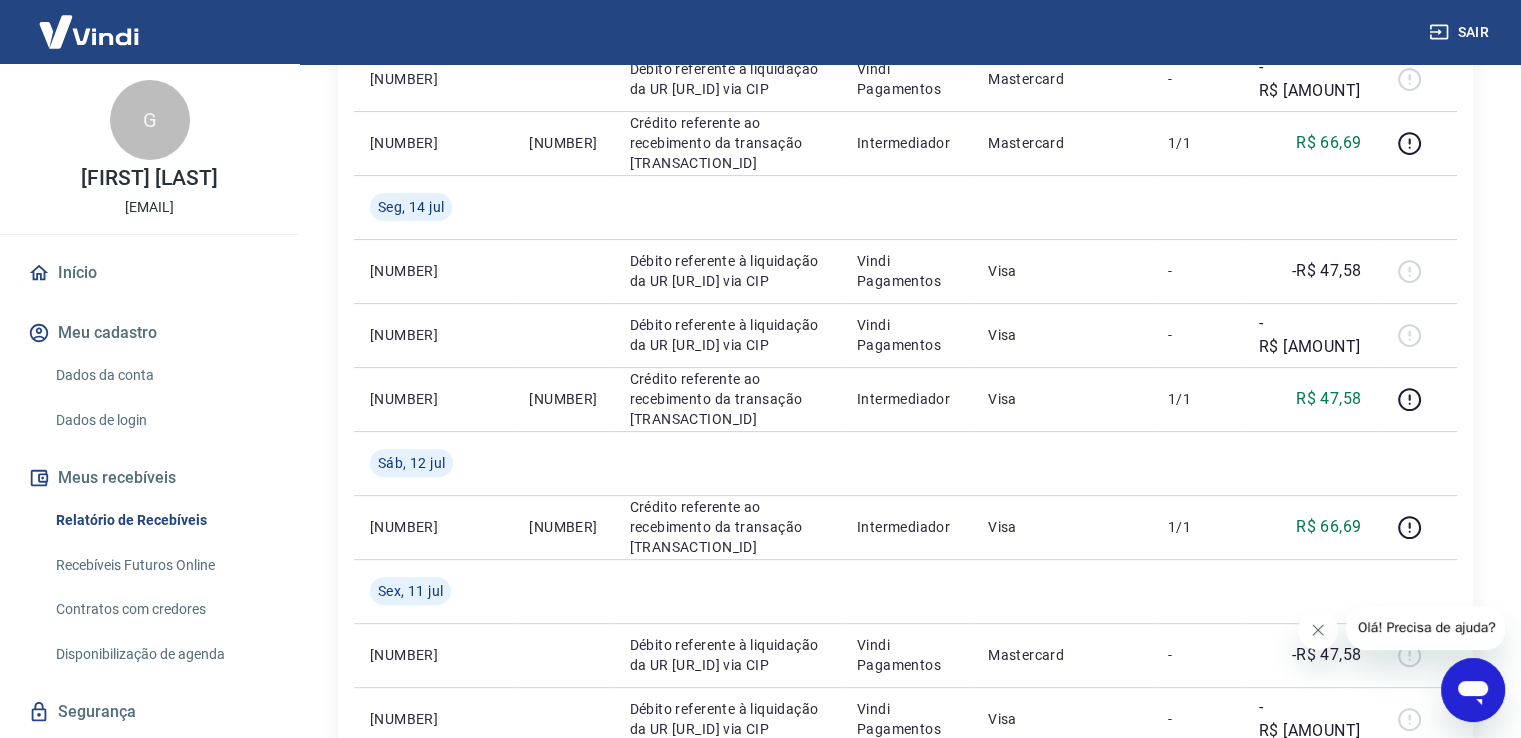 scroll, scrollTop: 560, scrollLeft: 0, axis: vertical 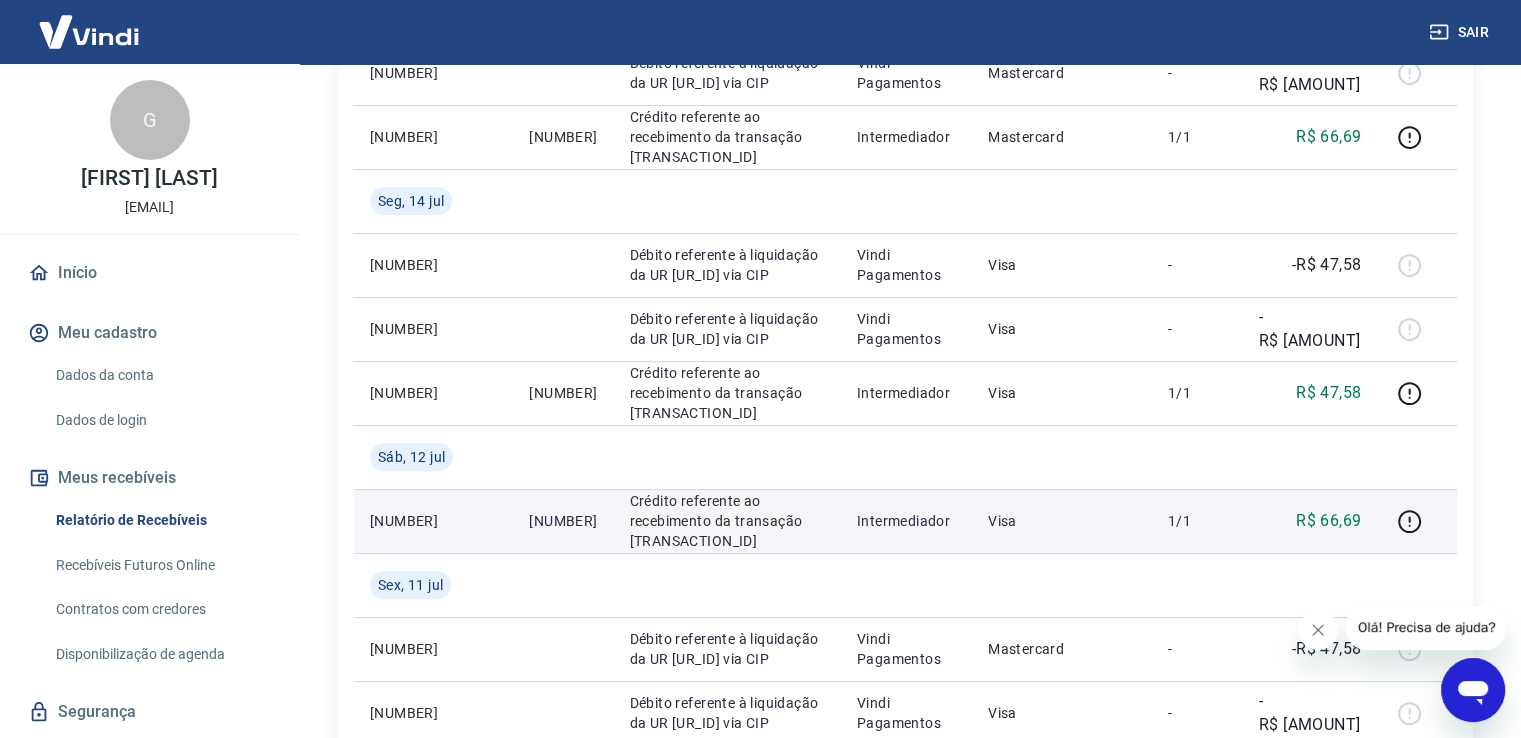 click on "[NUMBER]" at bounding box center [433, 521] 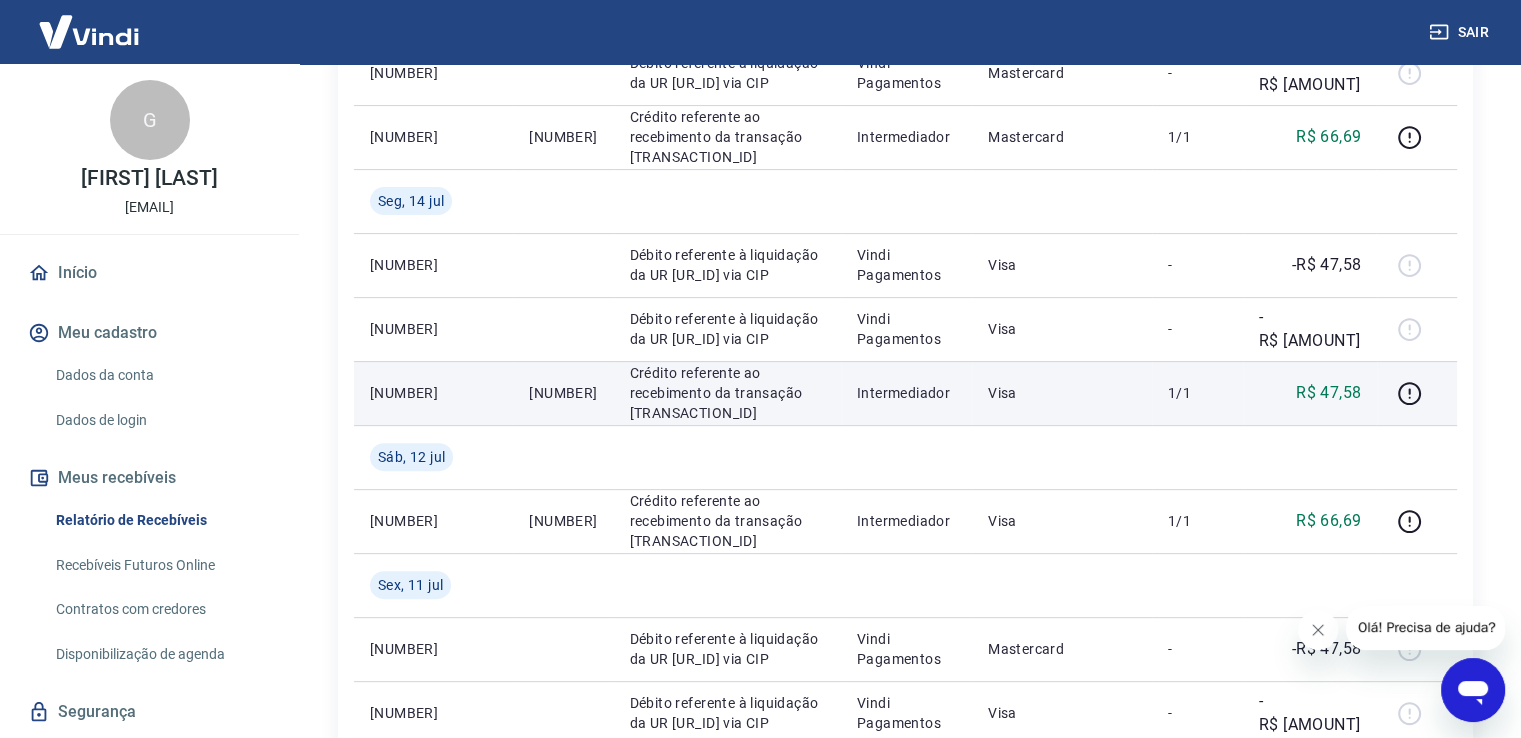 click on "[NUMBER]" at bounding box center (433, 393) 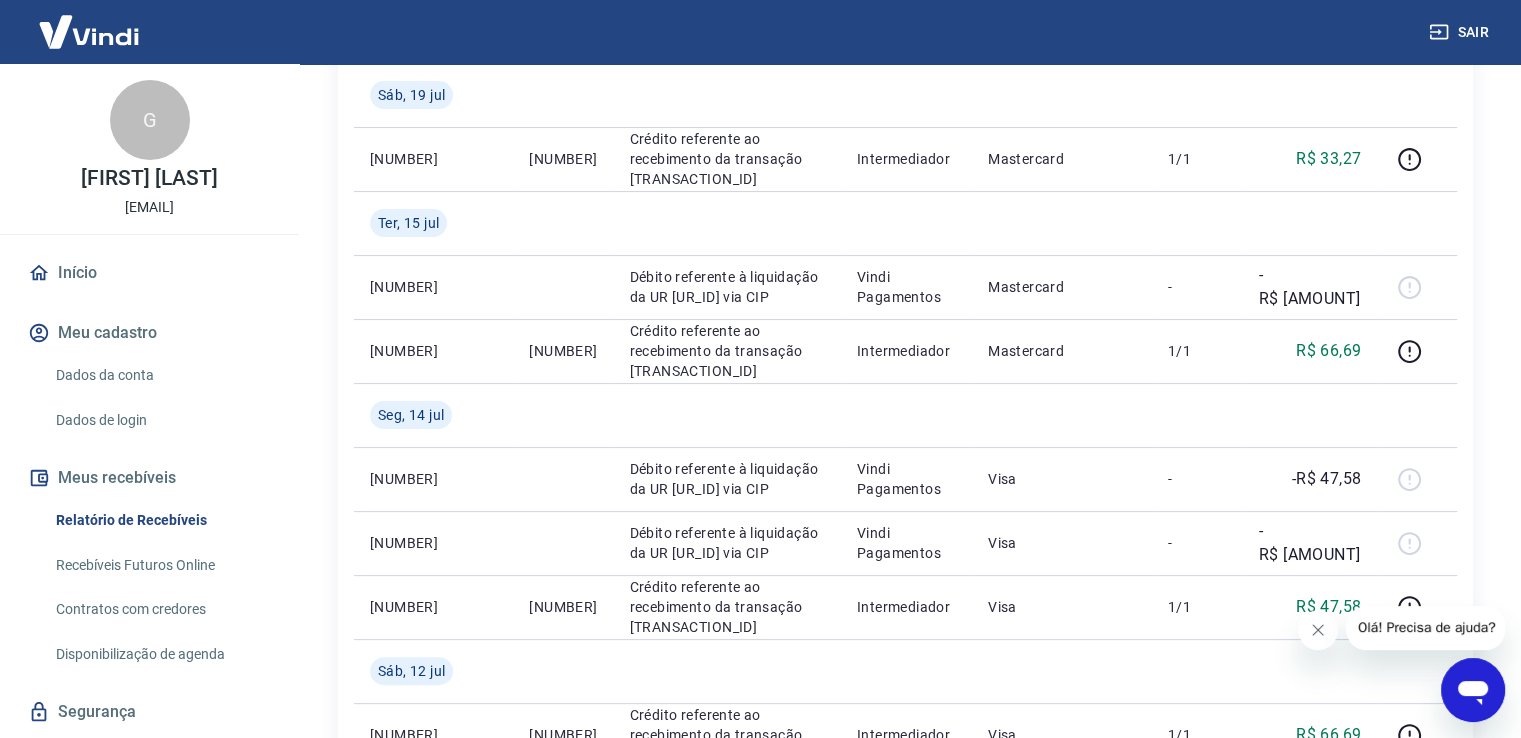 scroll, scrollTop: 343, scrollLeft: 0, axis: vertical 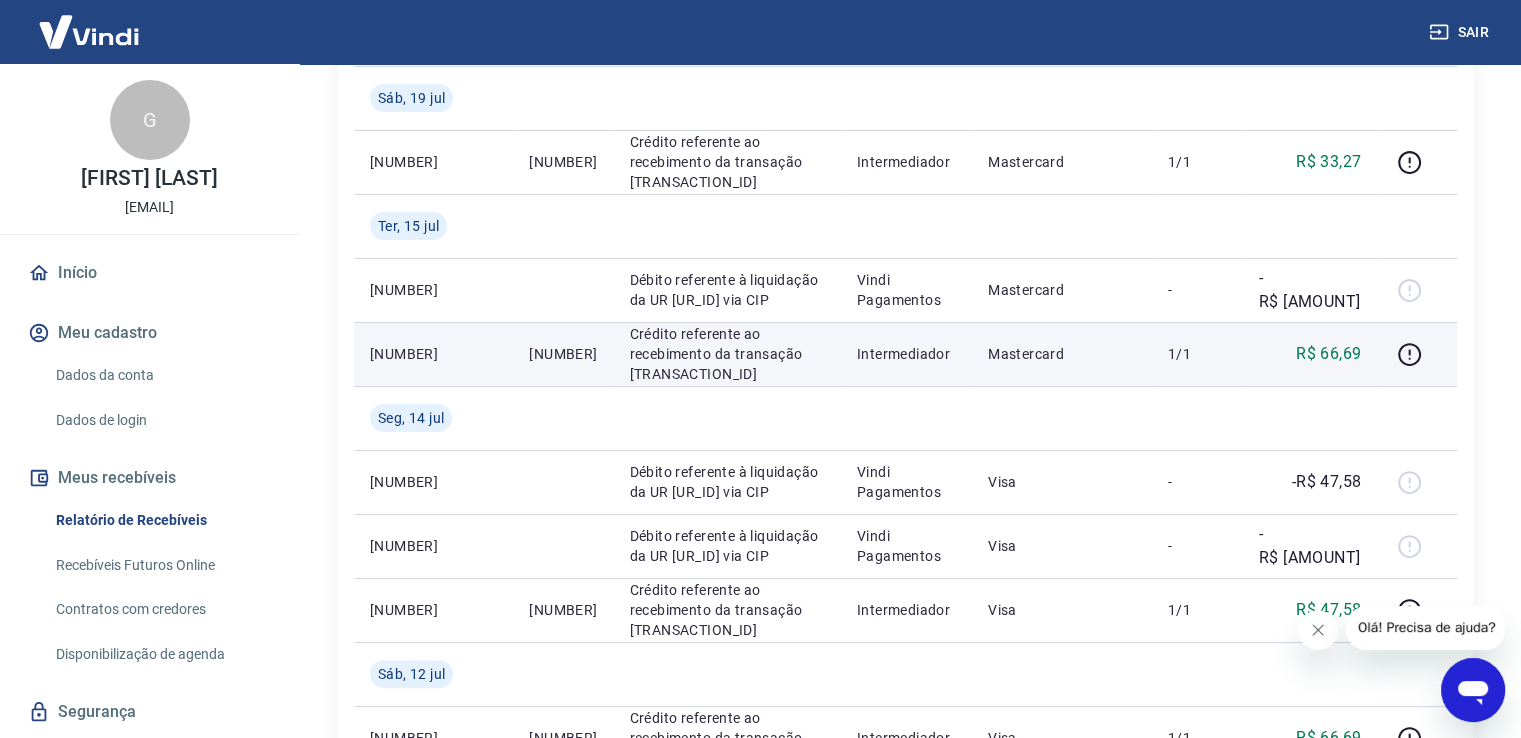 click on "[NUMBER]" at bounding box center (433, 354) 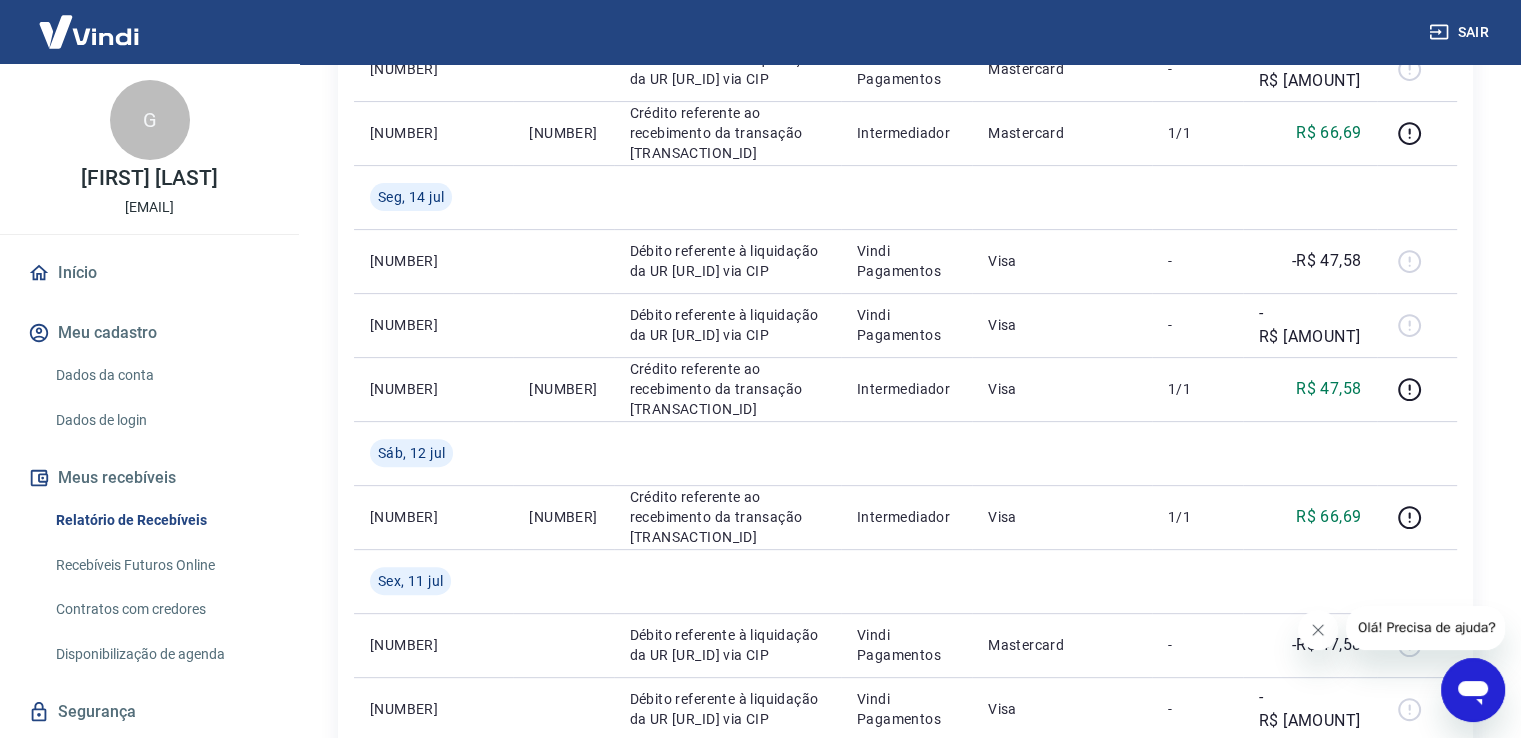 scroll, scrollTop: 570, scrollLeft: 0, axis: vertical 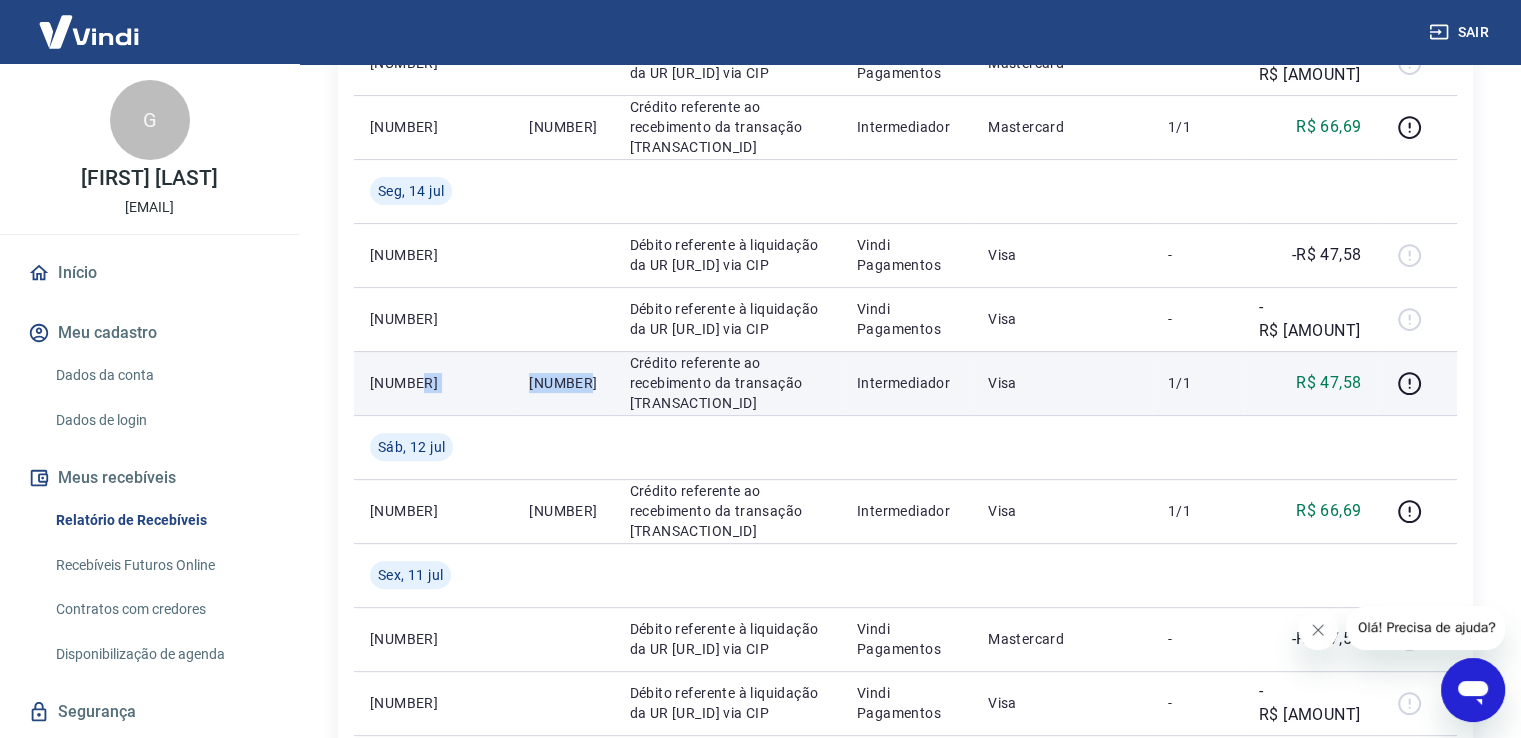 drag, startPoint x: 556, startPoint y: 373, endPoint x: 419, endPoint y: 380, distance: 137.17871 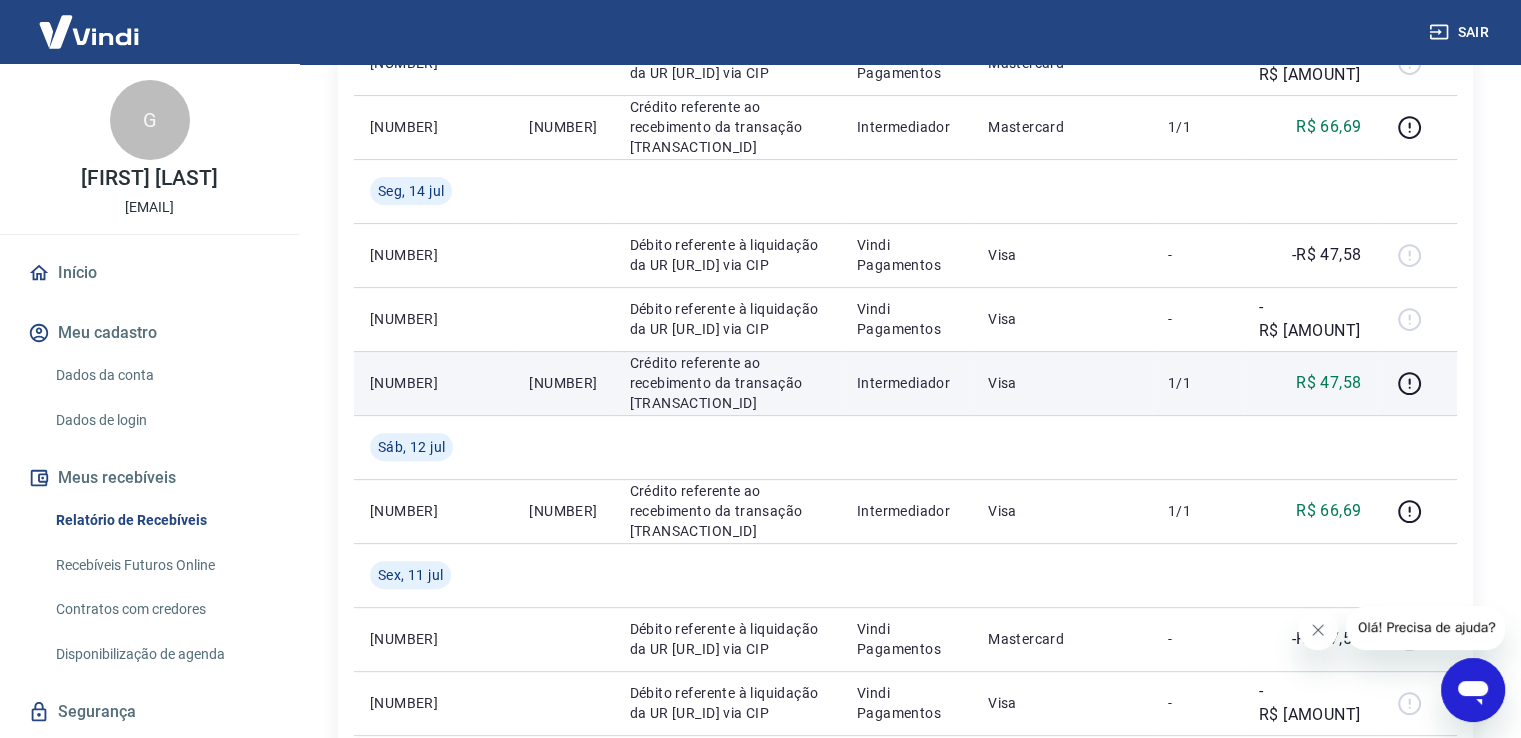 click on "[NUMBER]" at bounding box center (433, 383) 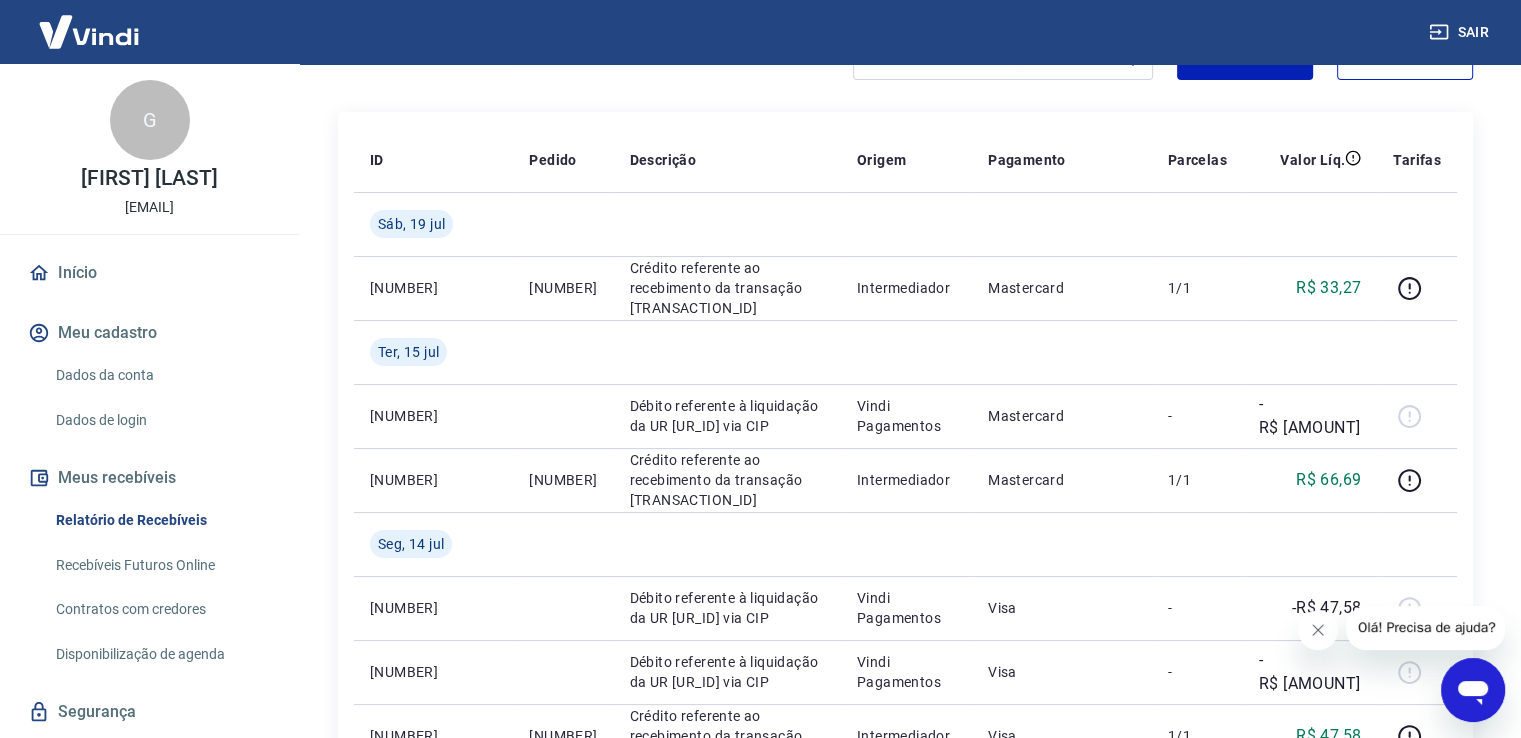 scroll, scrollTop: 226, scrollLeft: 0, axis: vertical 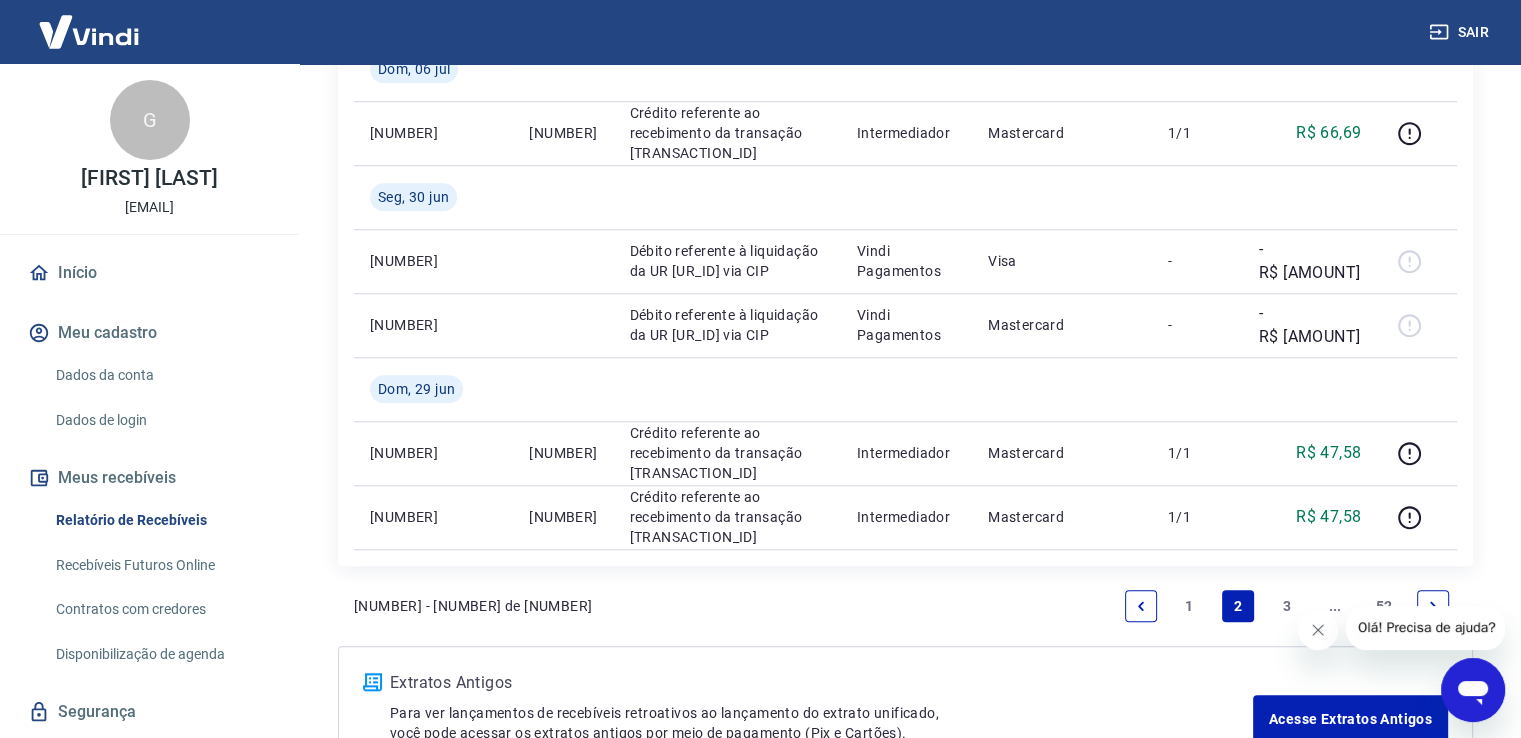 click on "1" at bounding box center (1190, 606) 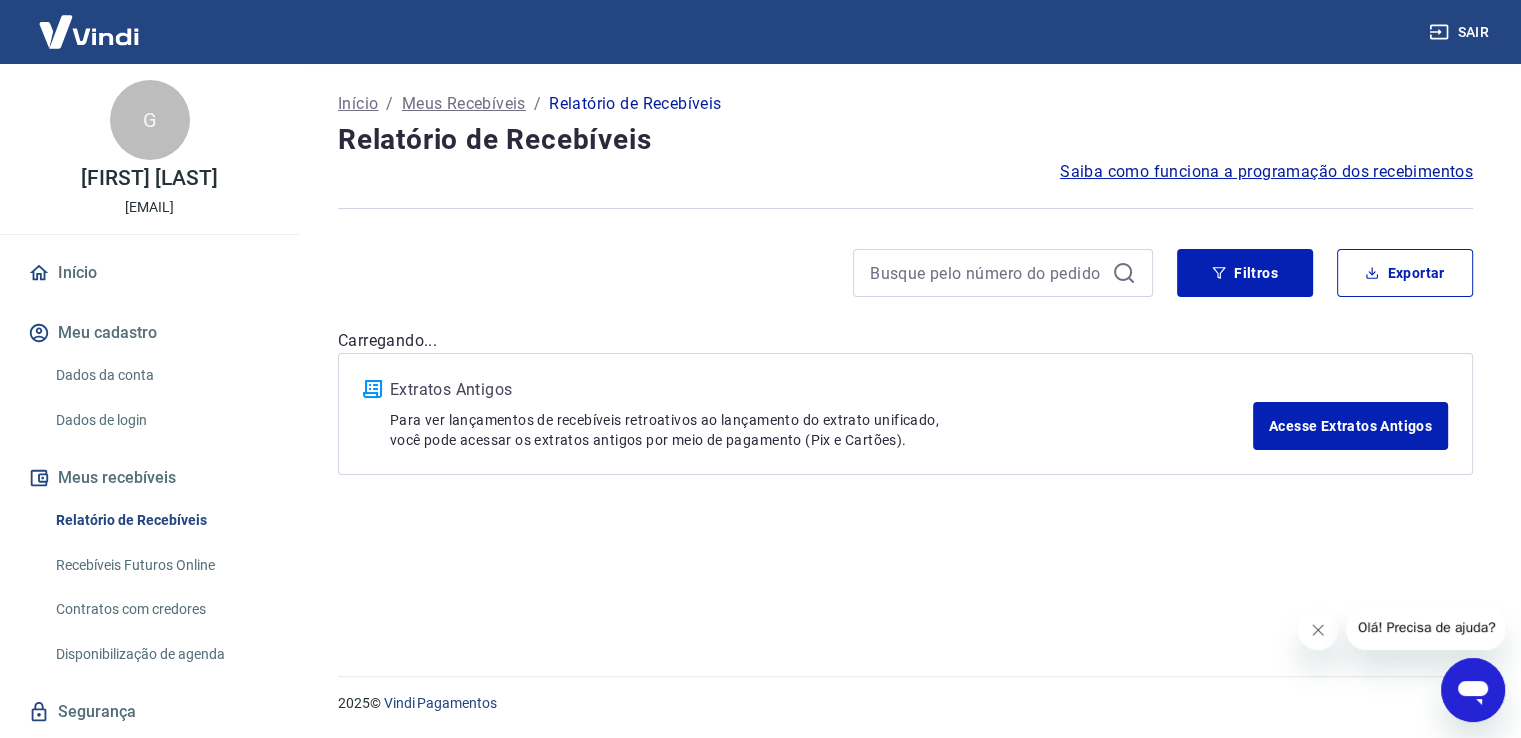scroll, scrollTop: 0, scrollLeft: 0, axis: both 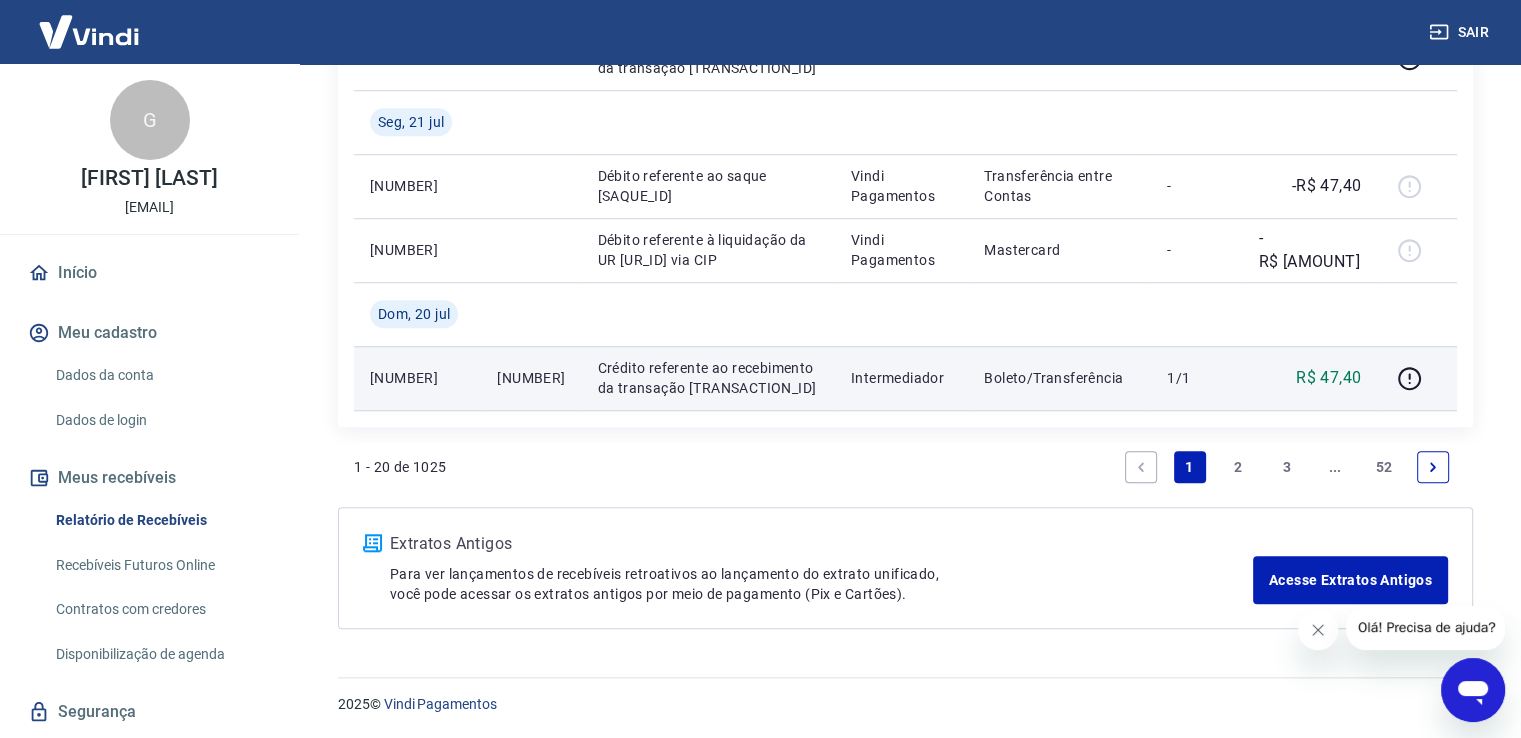 click on "[NUMBER]" at bounding box center [417, 378] 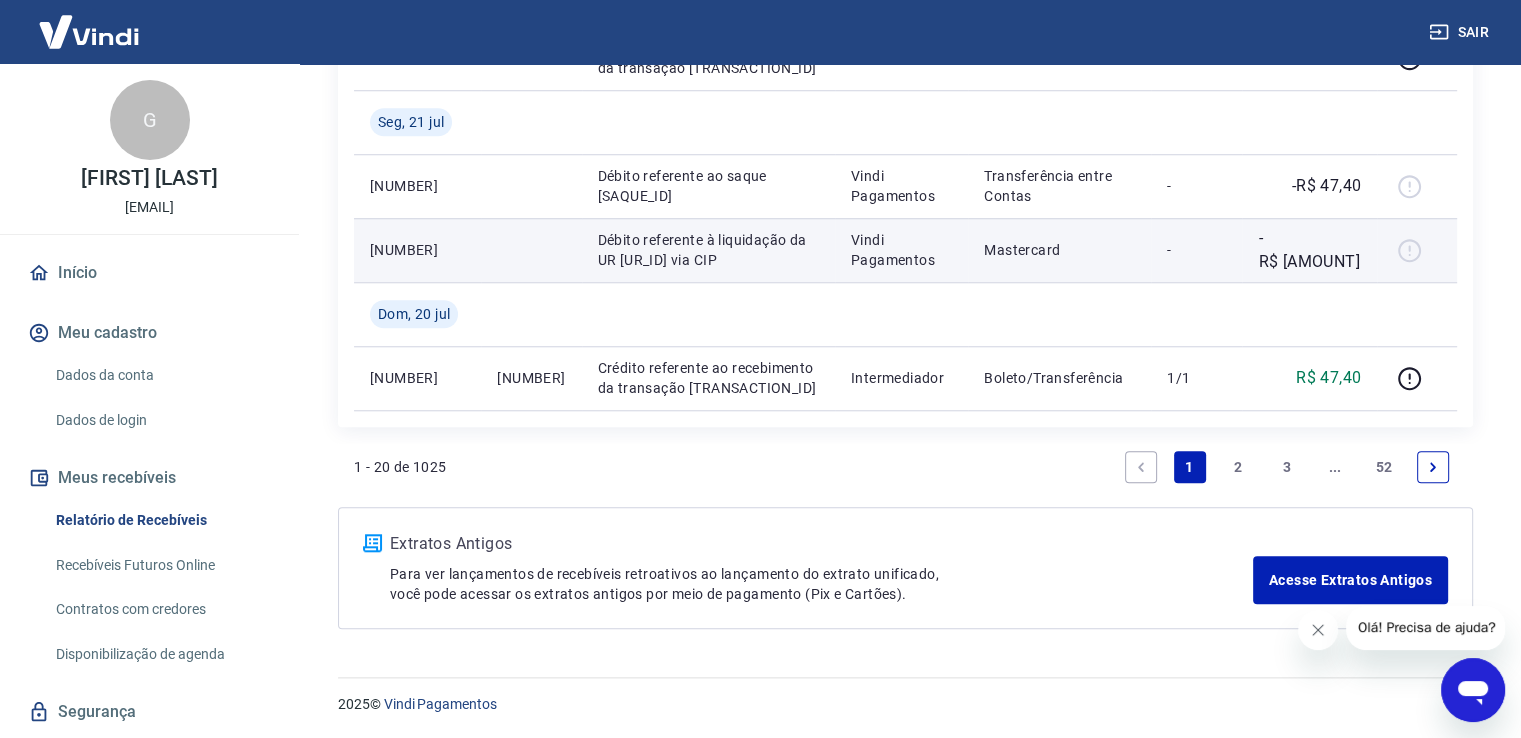 click on "[NUMBER]" at bounding box center (417, 250) 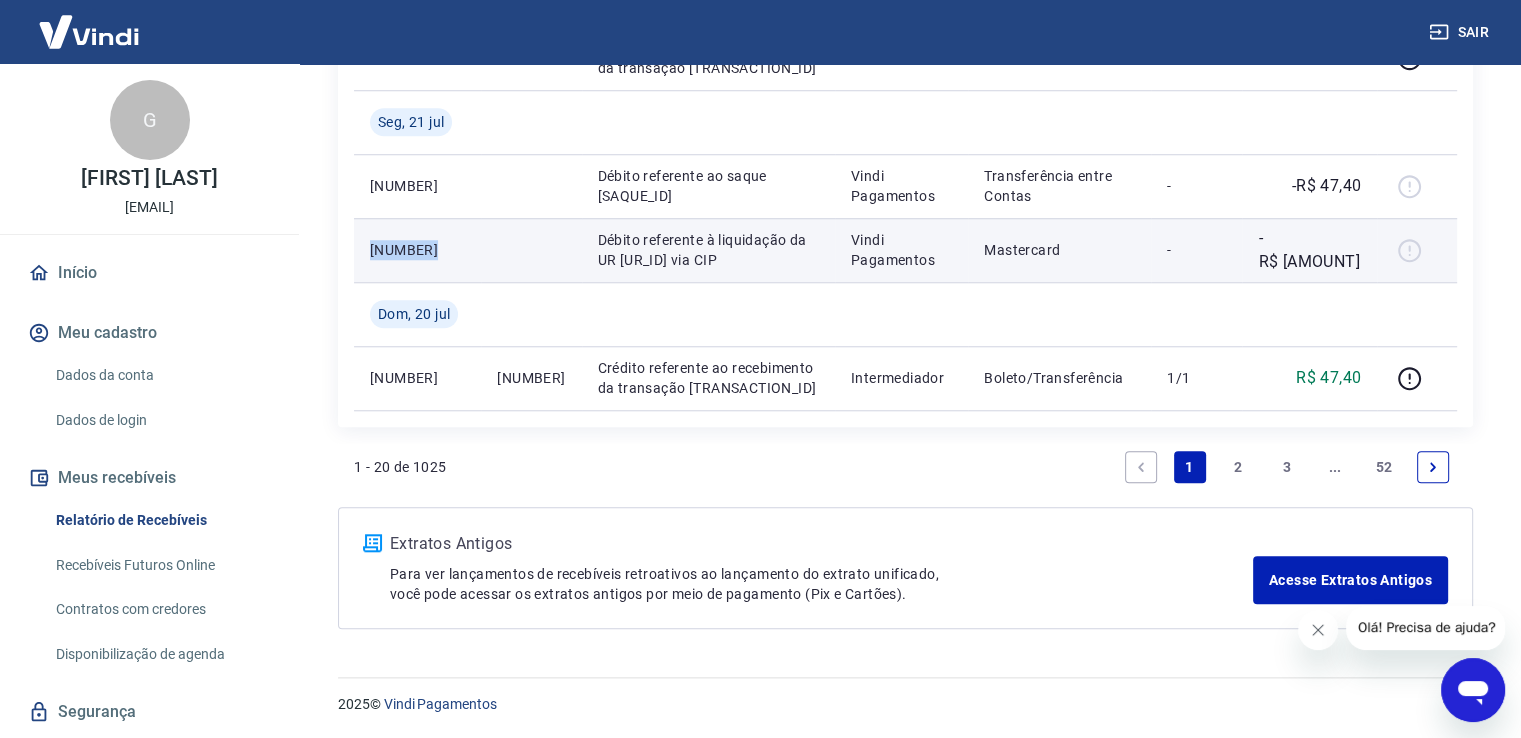 click on "[NUMBER]" at bounding box center [417, 250] 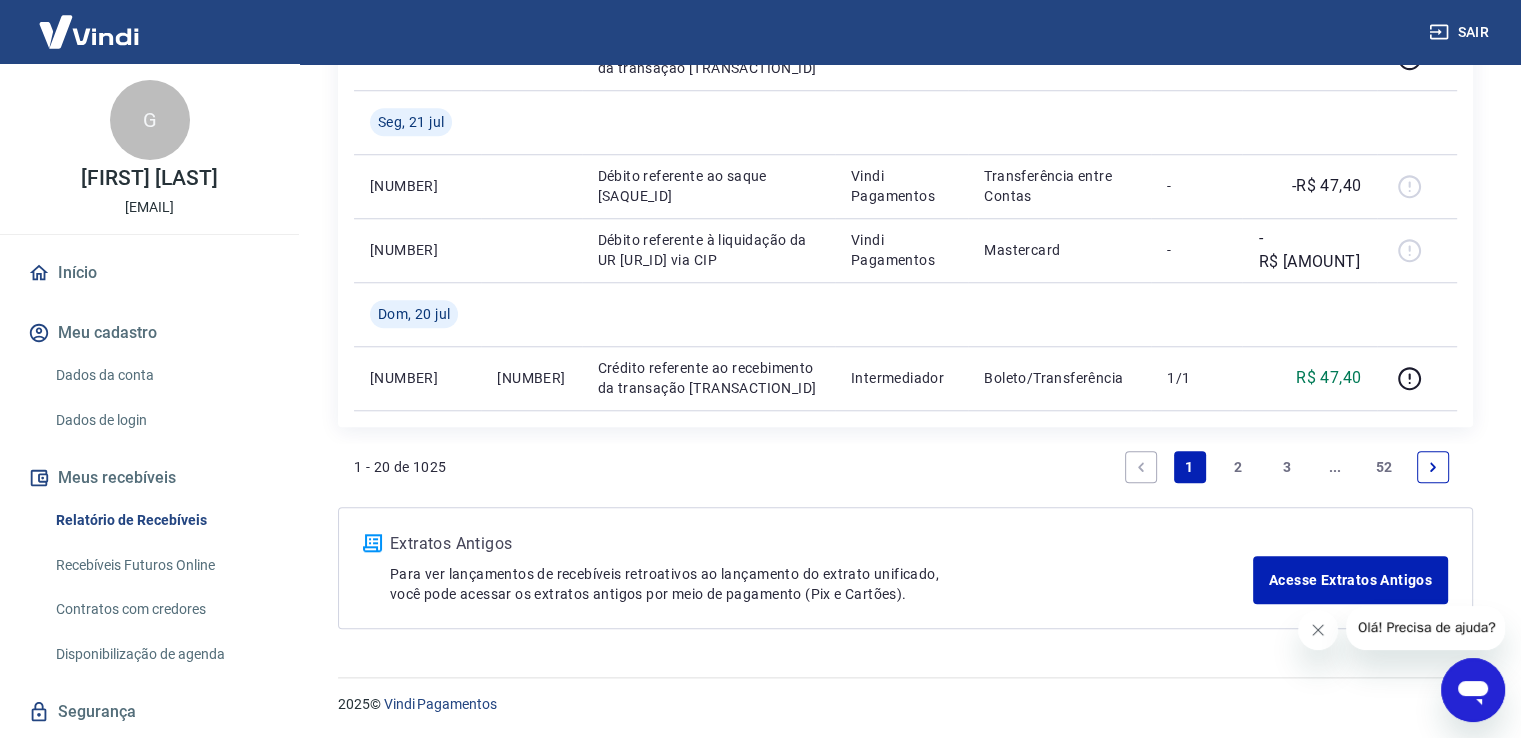 click on "2" at bounding box center [1238, 467] 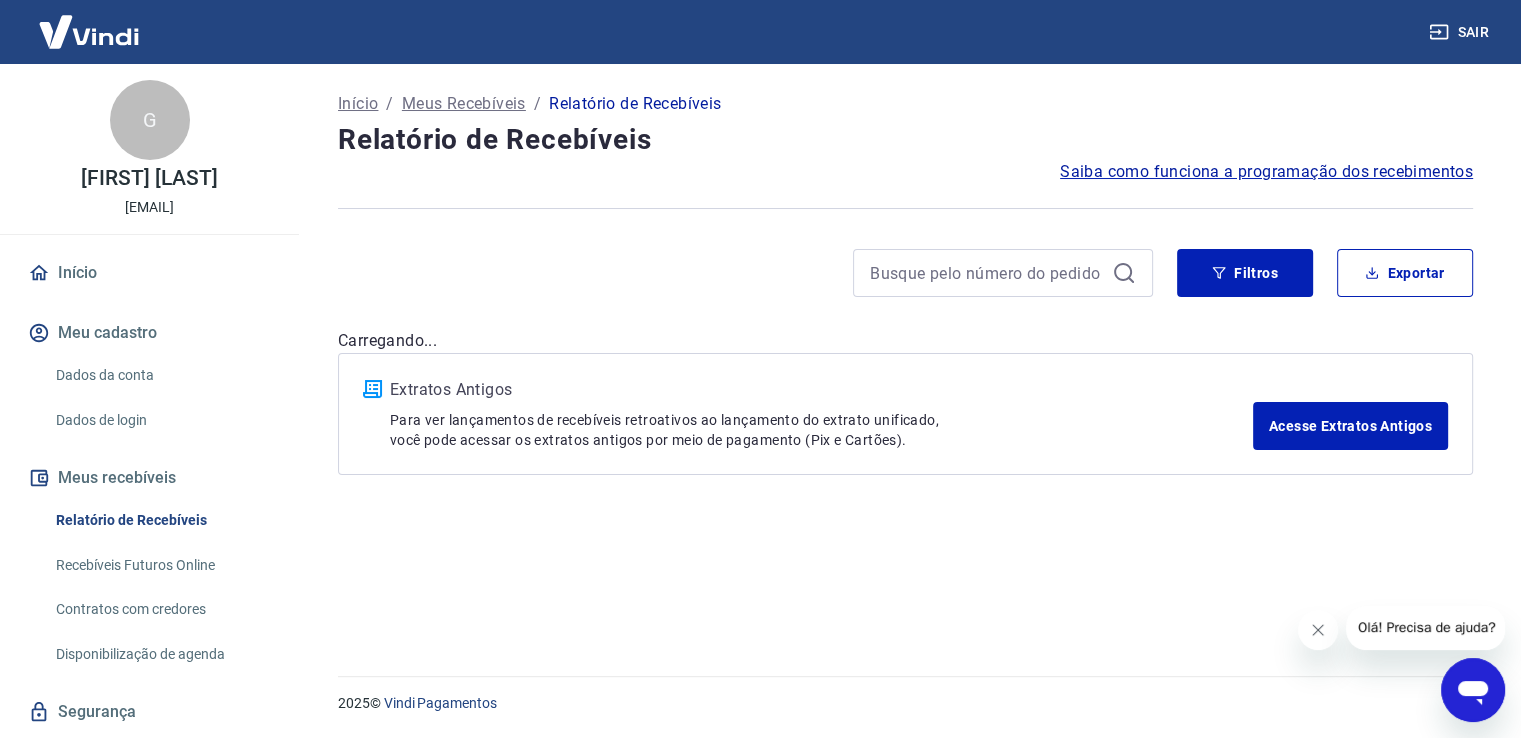 scroll, scrollTop: 0, scrollLeft: 0, axis: both 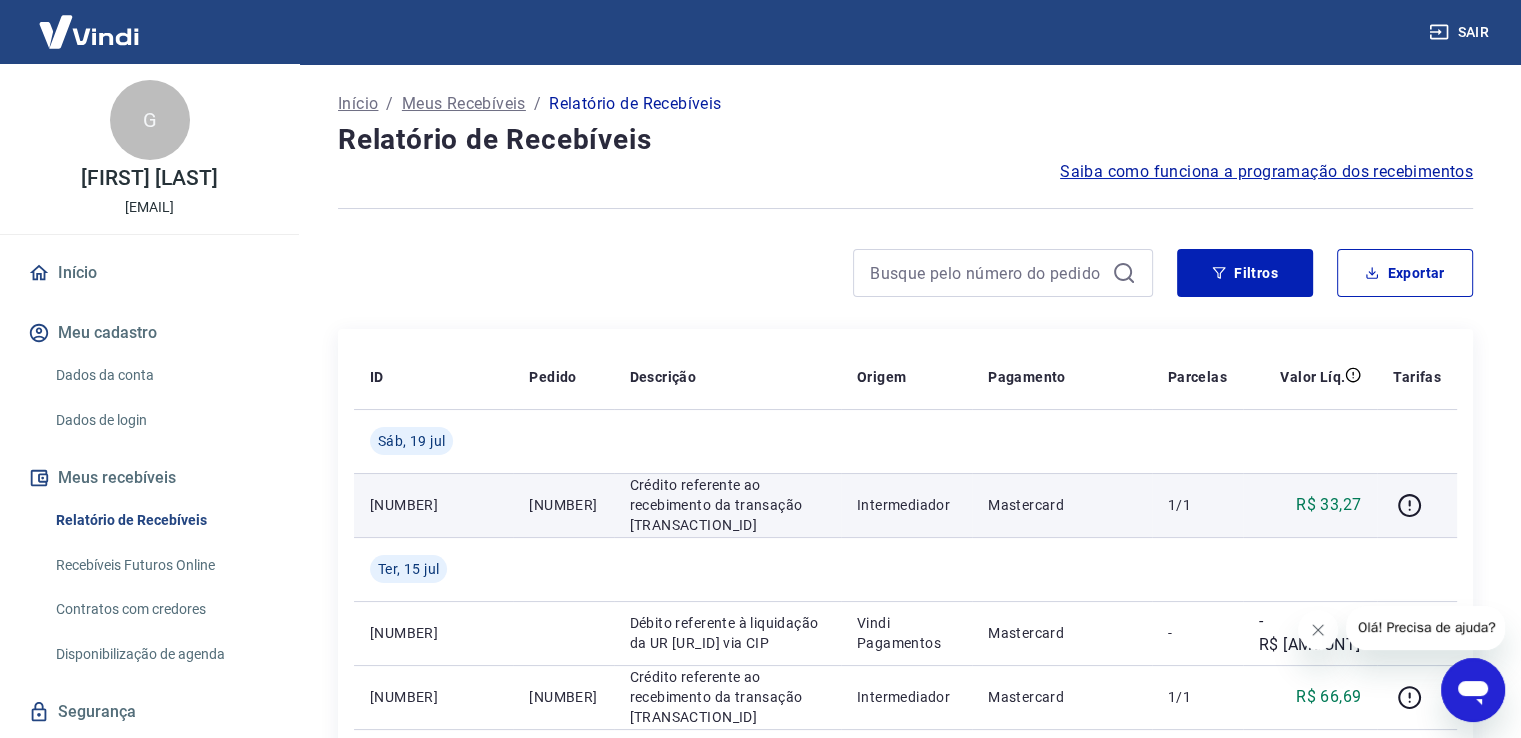 click on "[NUMBER]" at bounding box center [433, 505] 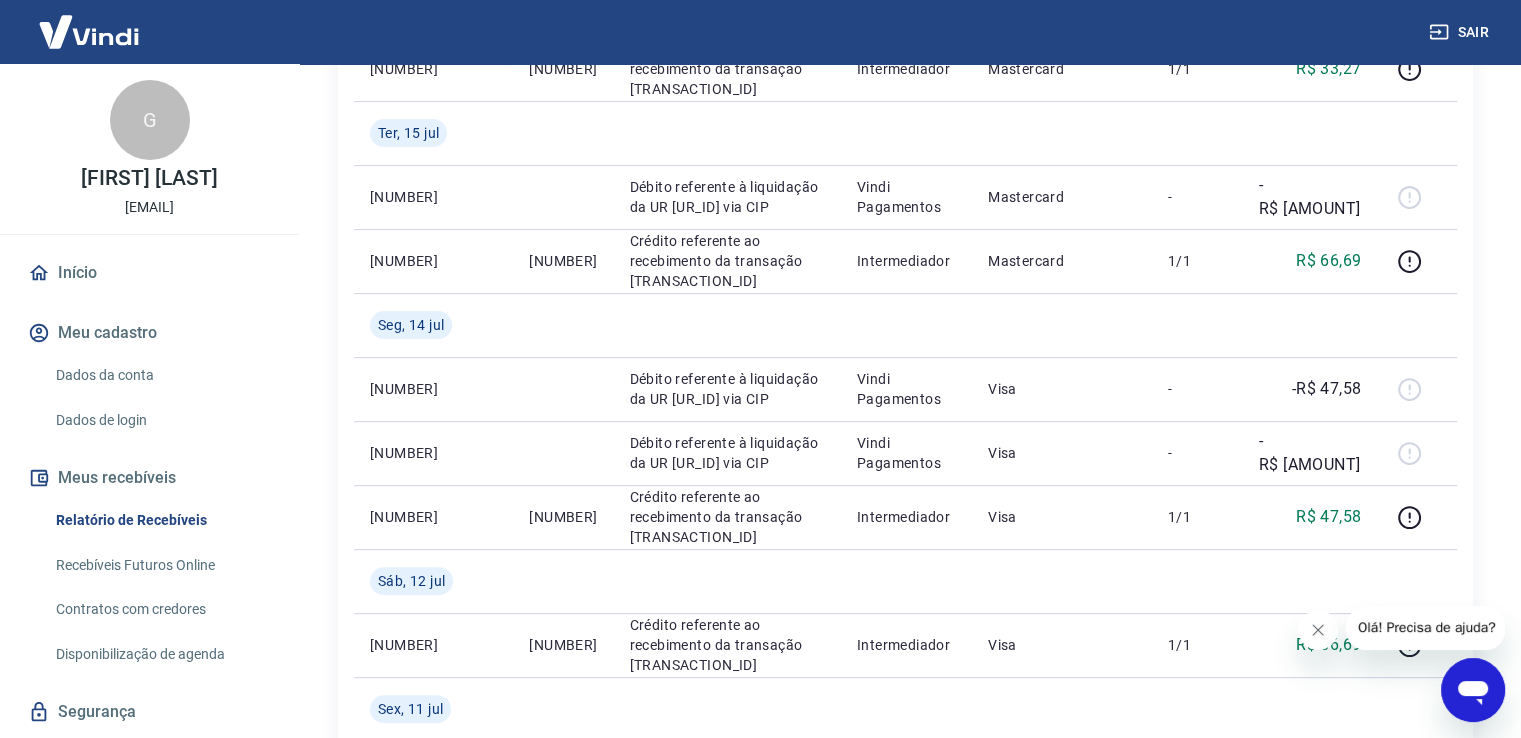 scroll, scrollTop: 1819, scrollLeft: 0, axis: vertical 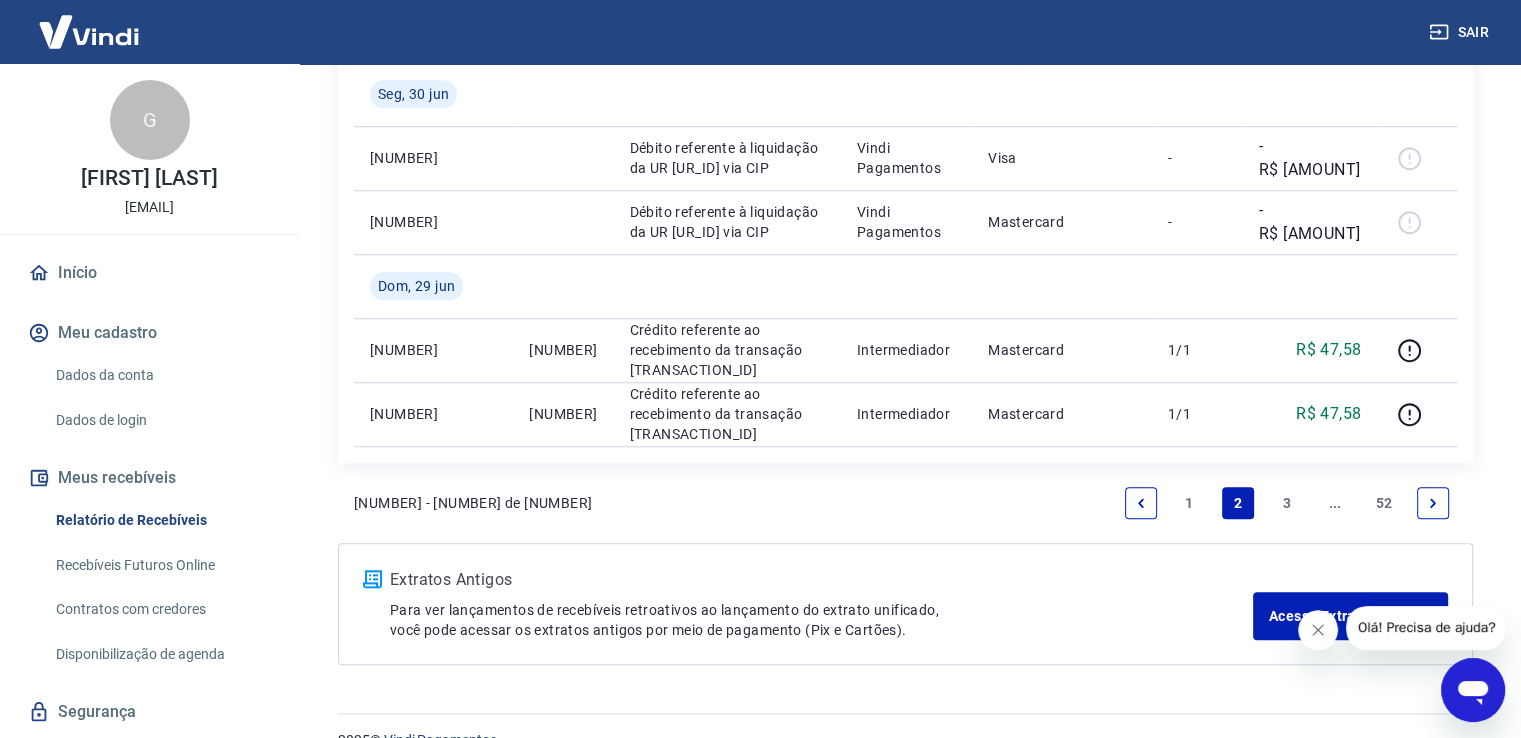 click on "1" at bounding box center (1190, 503) 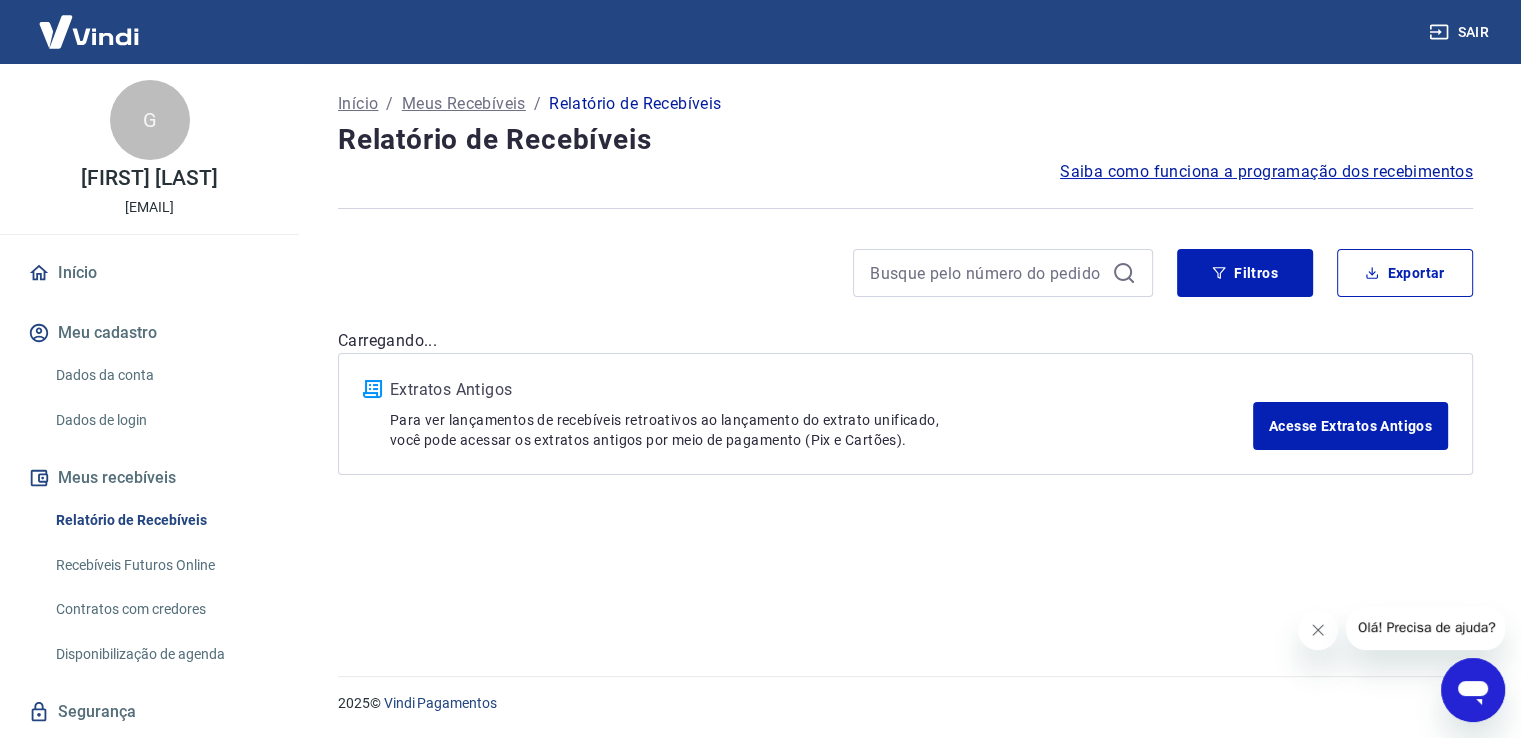 scroll, scrollTop: 0, scrollLeft: 0, axis: both 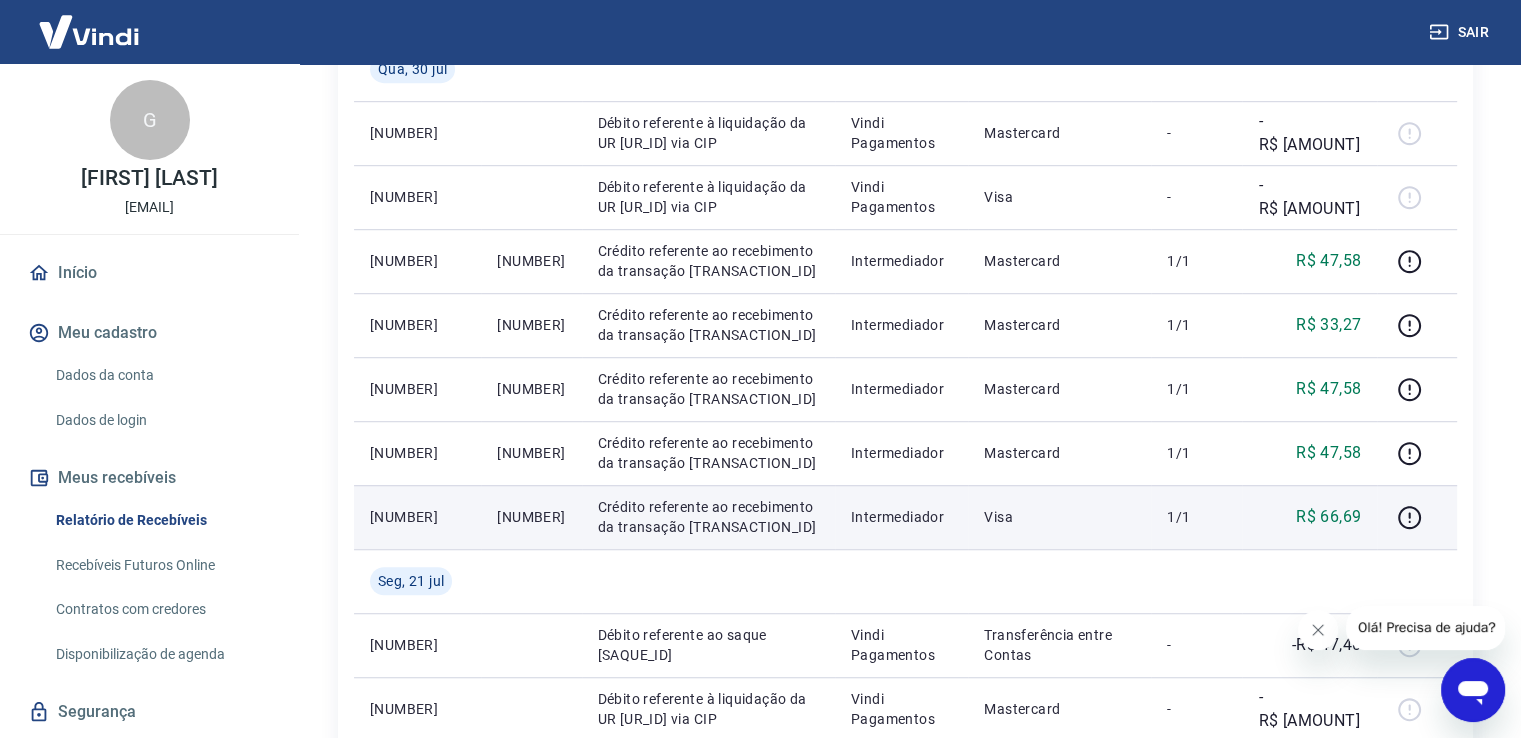 click on "[NUMBER]" at bounding box center [417, 517] 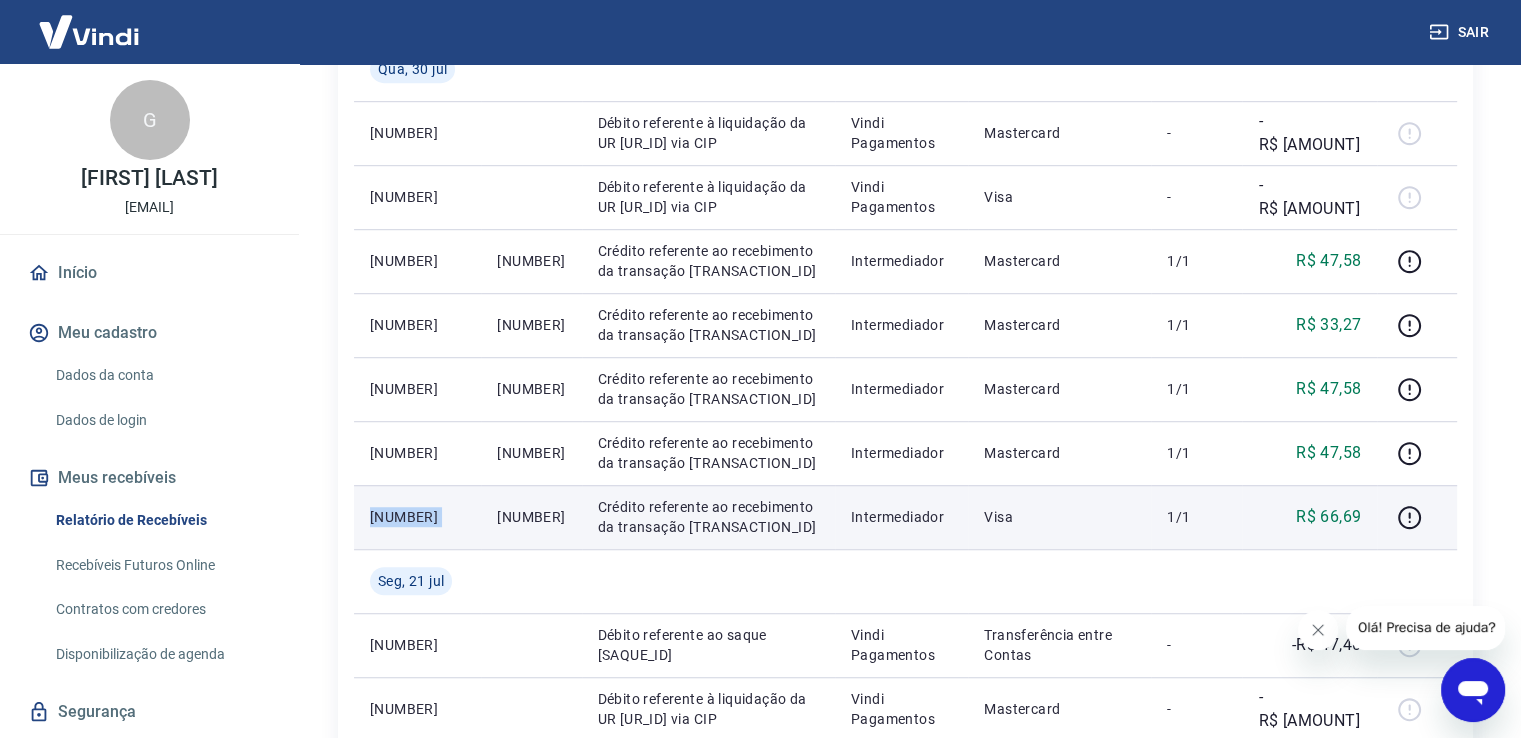 click on "[NUMBER]" at bounding box center (417, 517) 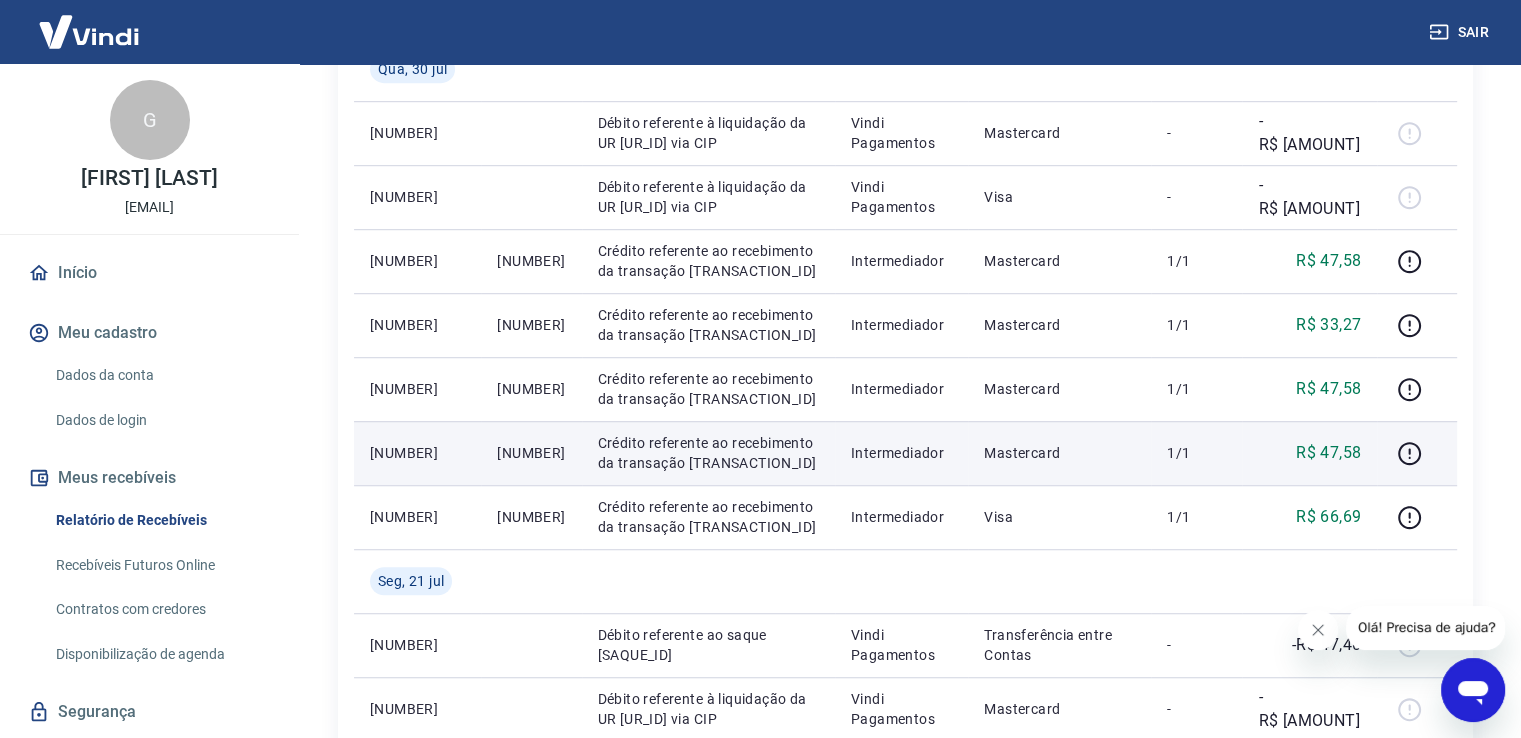 click on "[NUMBER]" at bounding box center [417, 453] 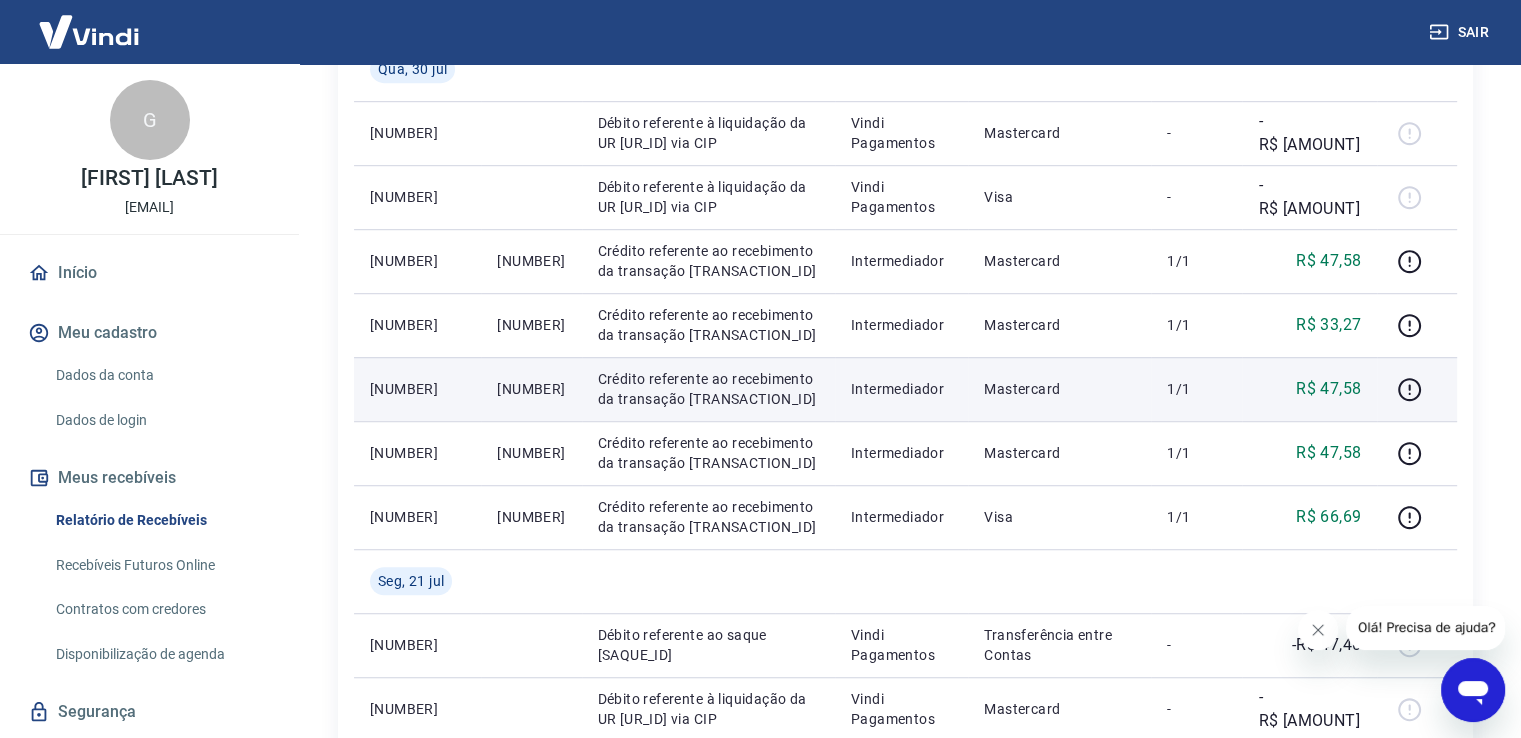 click on "[NUMBER]" at bounding box center [417, 389] 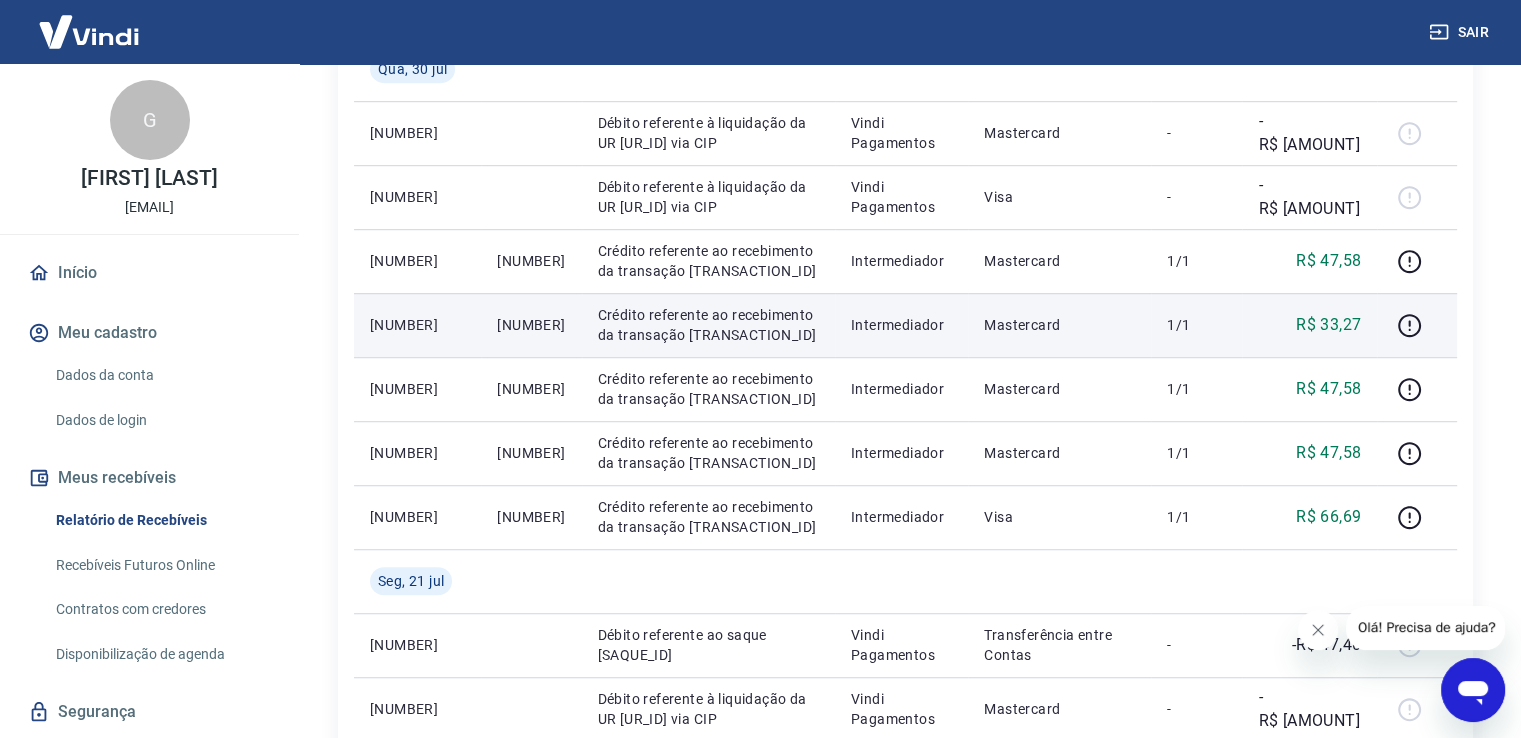 click on "[NUMBER]" at bounding box center [417, 325] 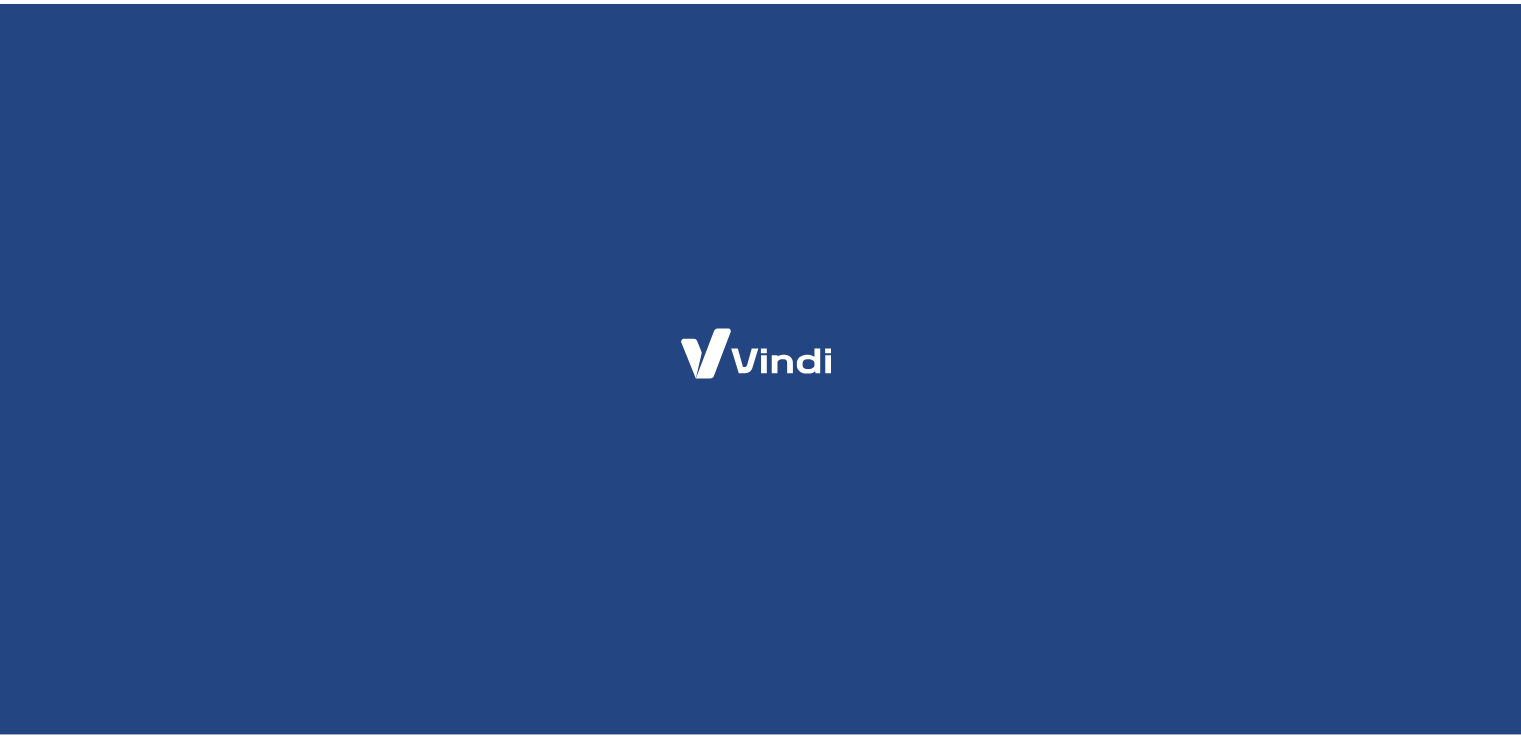 scroll, scrollTop: 0, scrollLeft: 0, axis: both 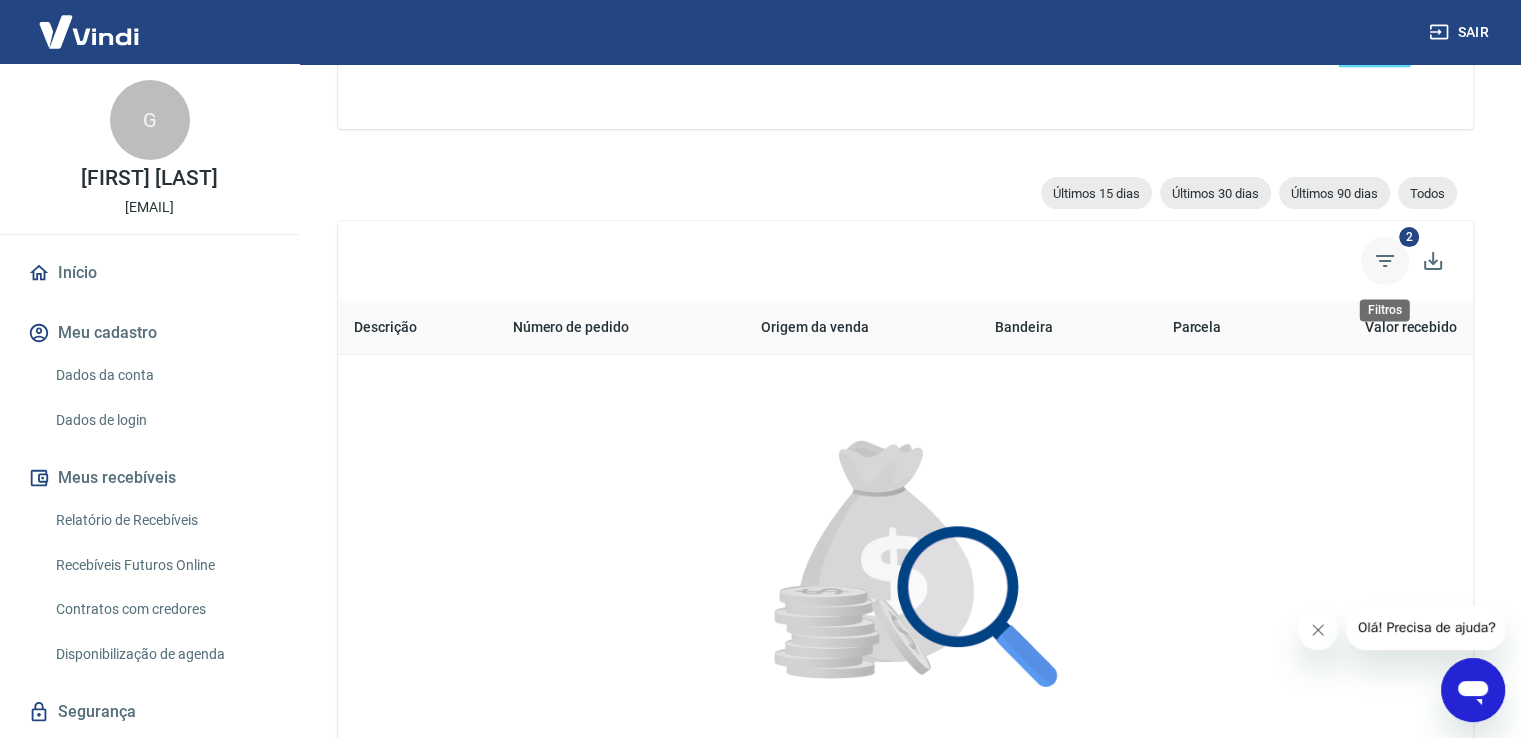 click 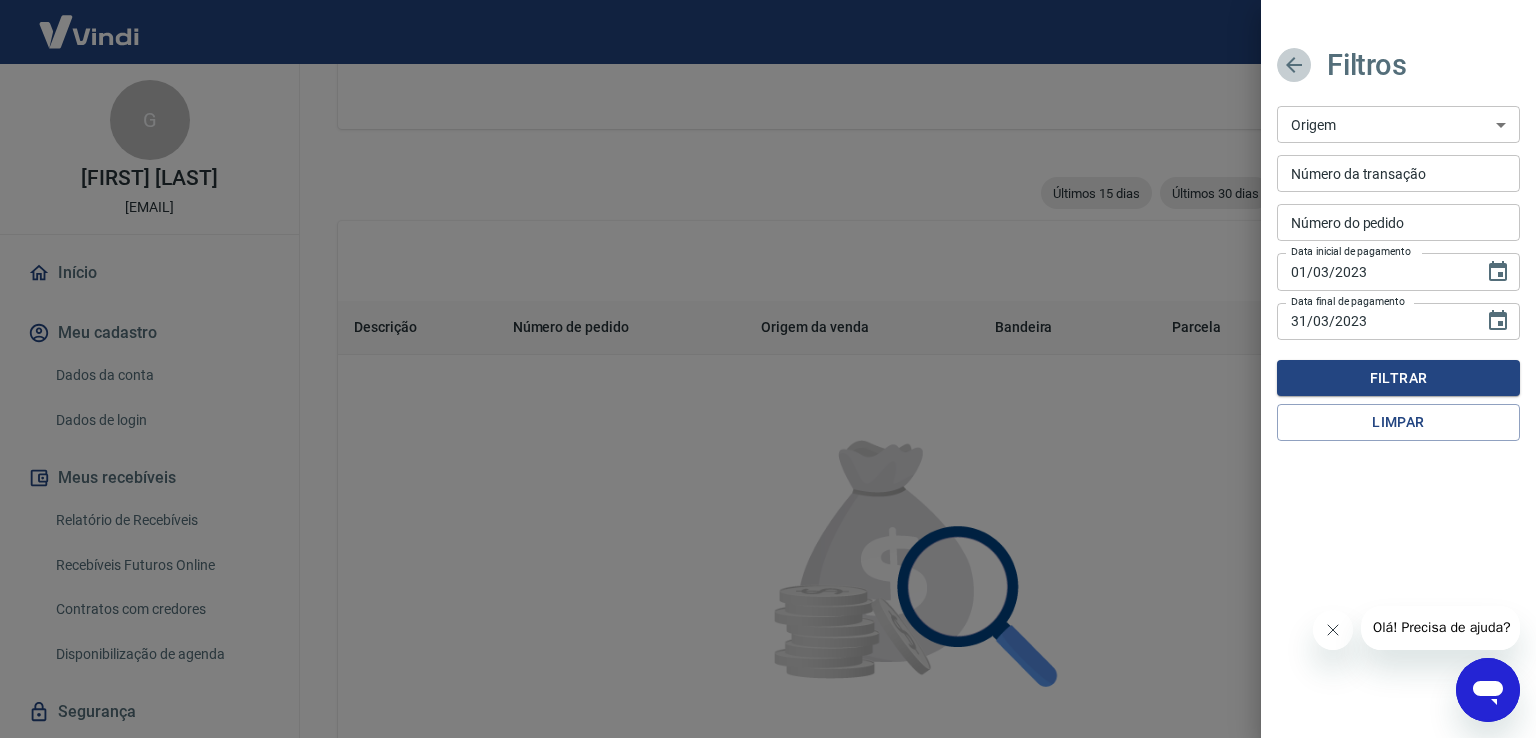 click 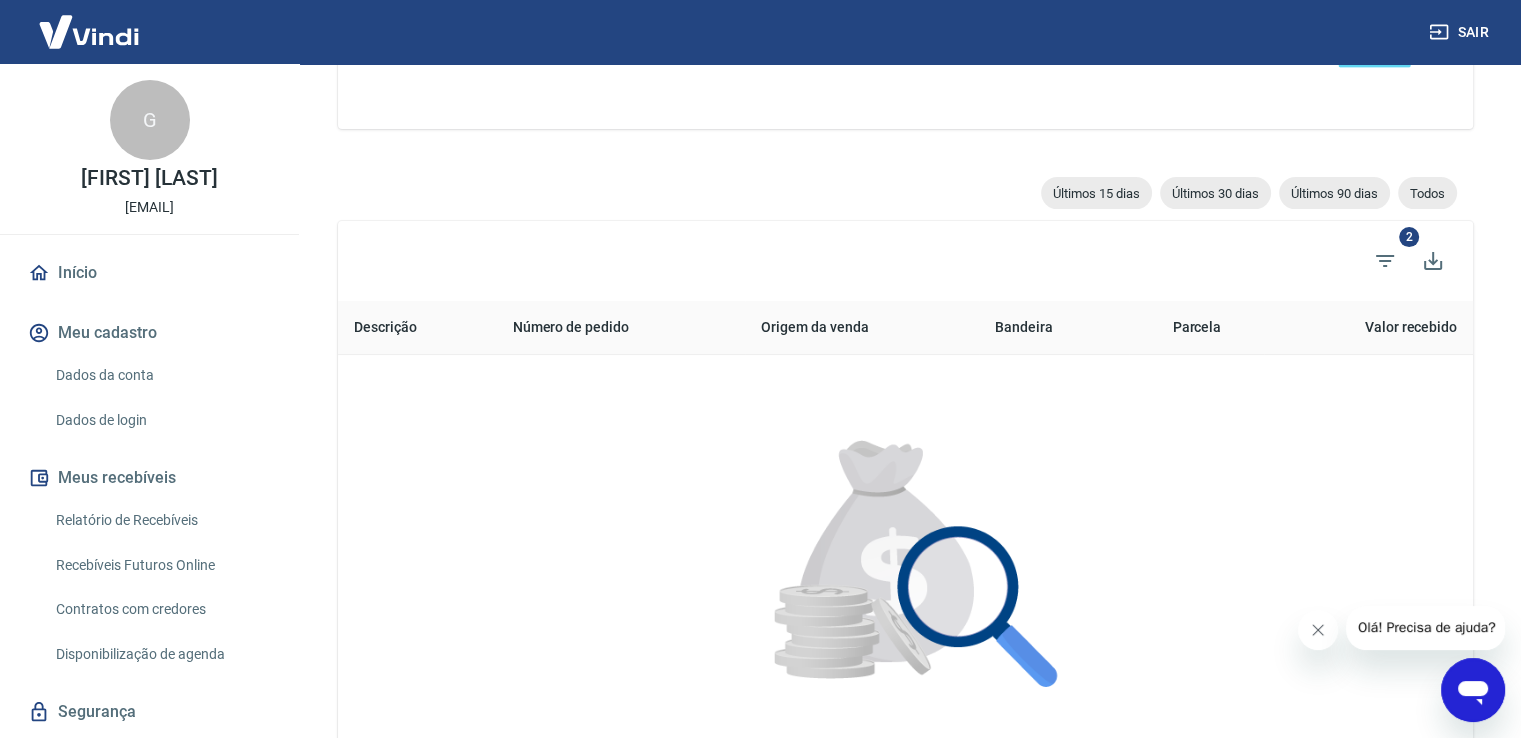 scroll, scrollTop: 244, scrollLeft: 0, axis: vertical 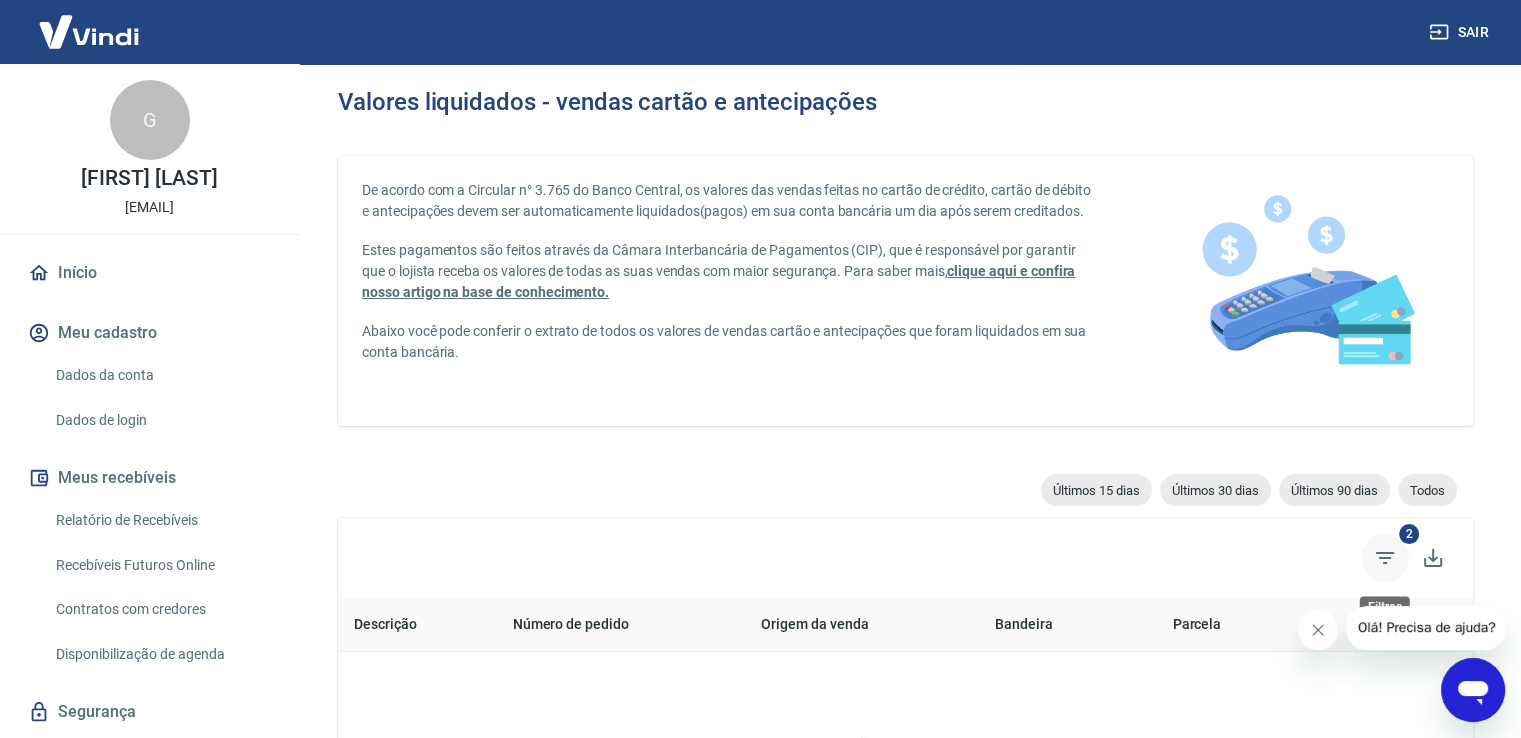 click 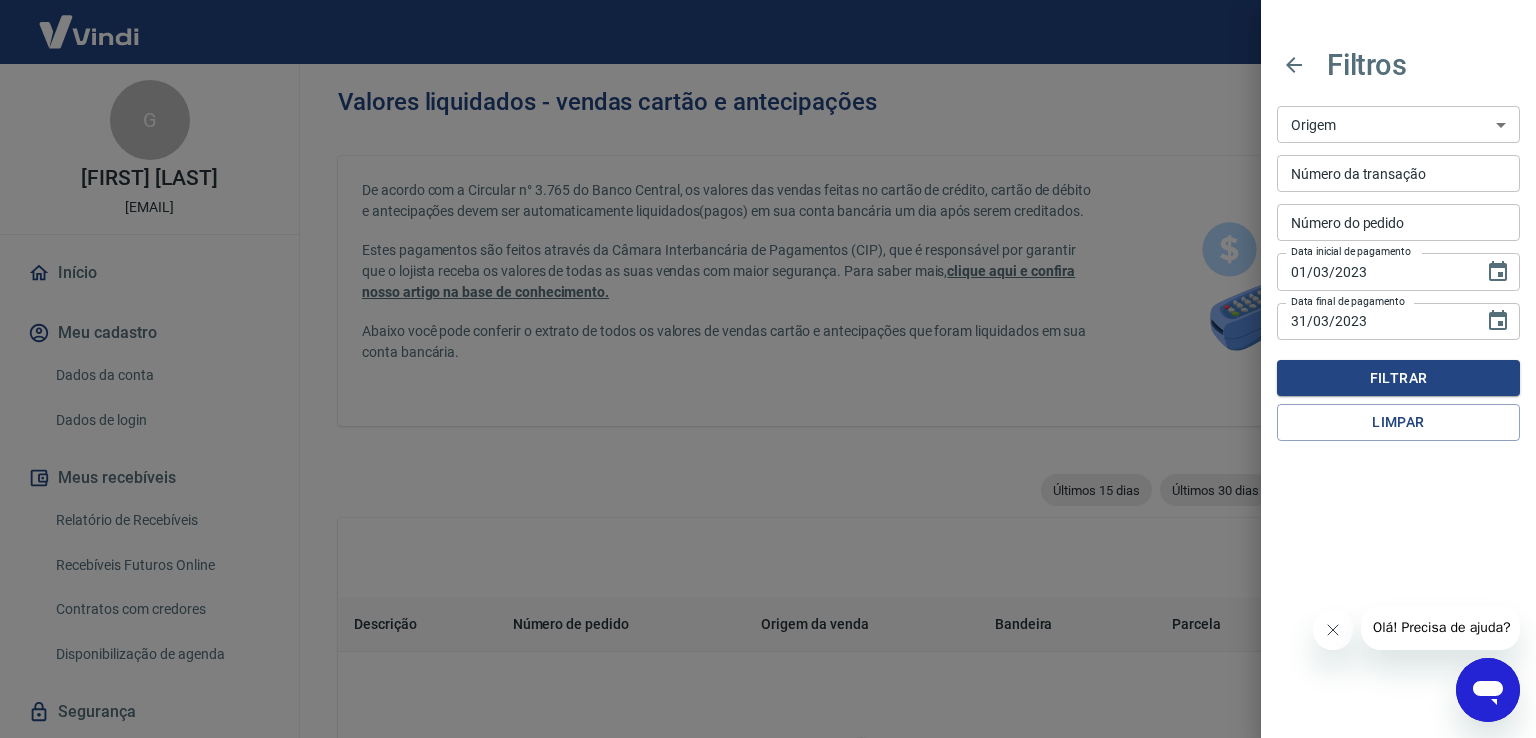click at bounding box center [768, 369] 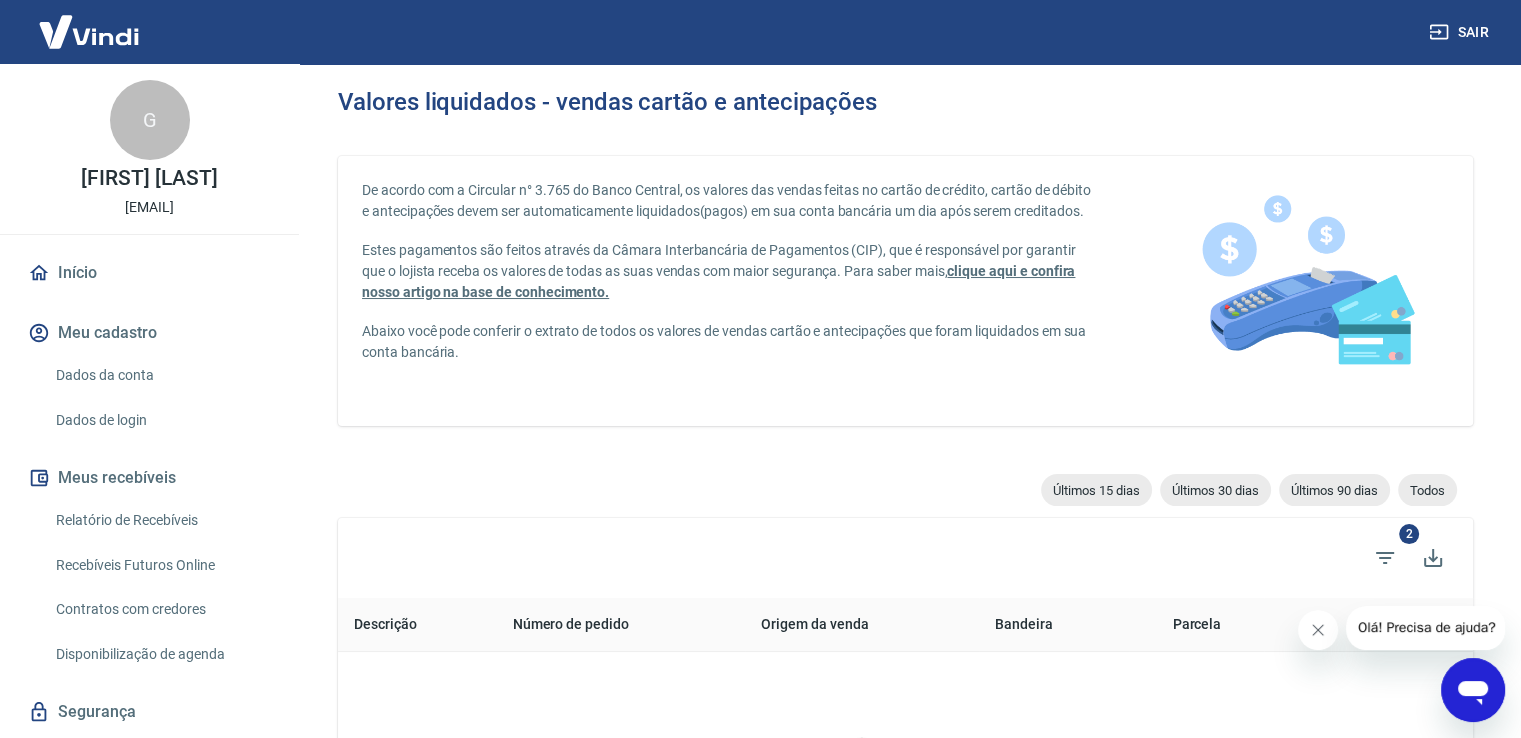 drag, startPoint x: 581, startPoint y: 632, endPoint x: 599, endPoint y: 642, distance: 20.59126 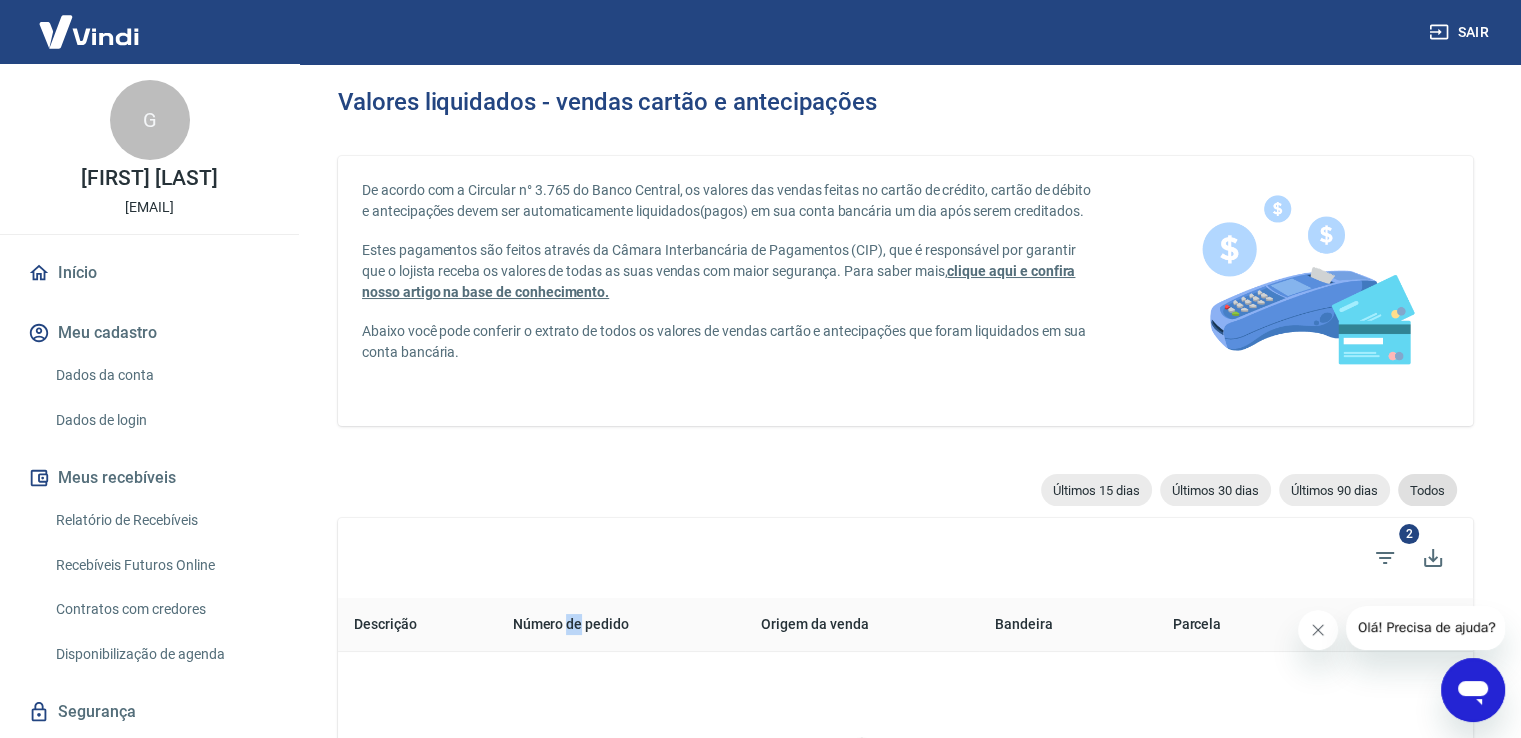 click on "Todos" at bounding box center [1427, 490] 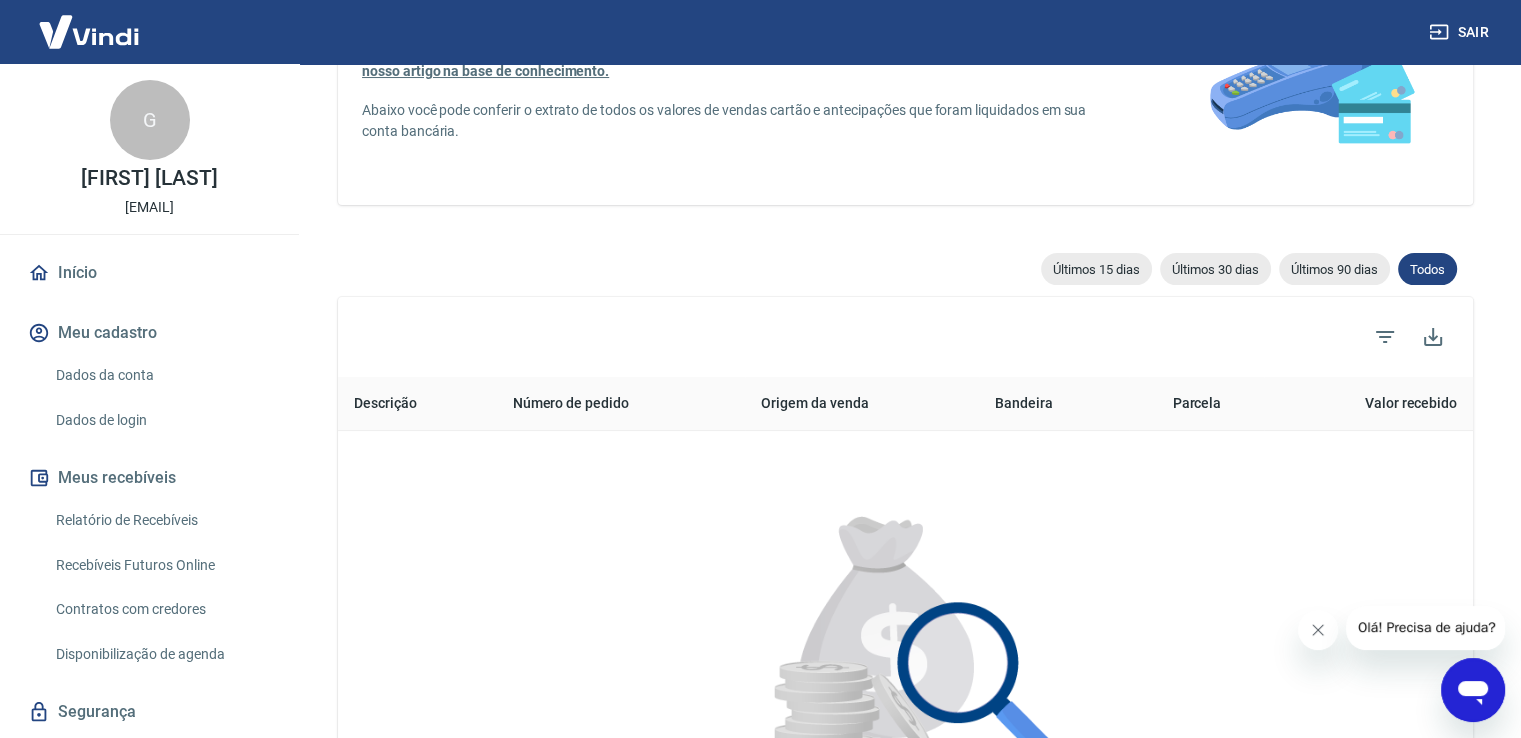 scroll, scrollTop: 218, scrollLeft: 0, axis: vertical 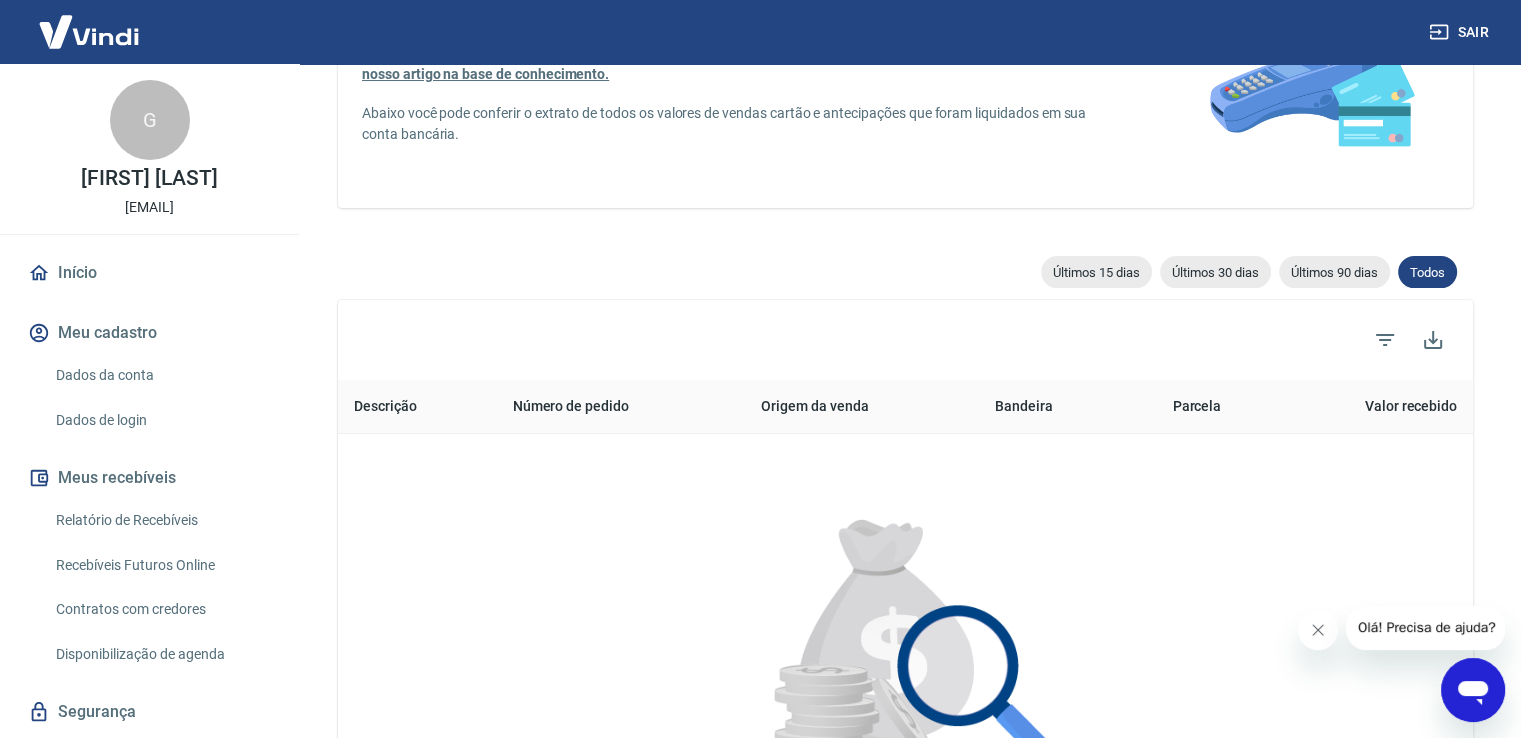 click on "Valor recebido" at bounding box center [1368, 407] 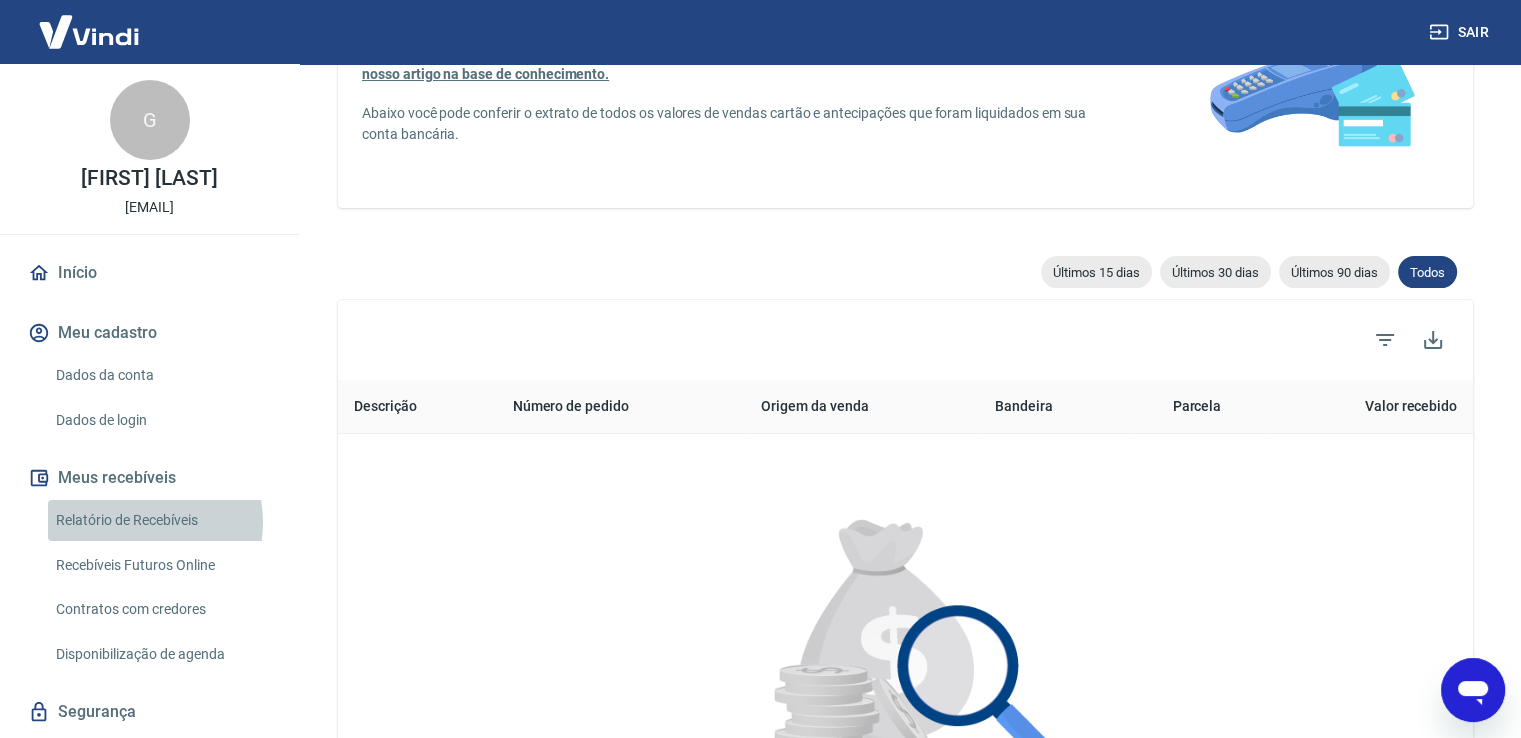 click on "Relatório de Recebíveis" at bounding box center (161, 520) 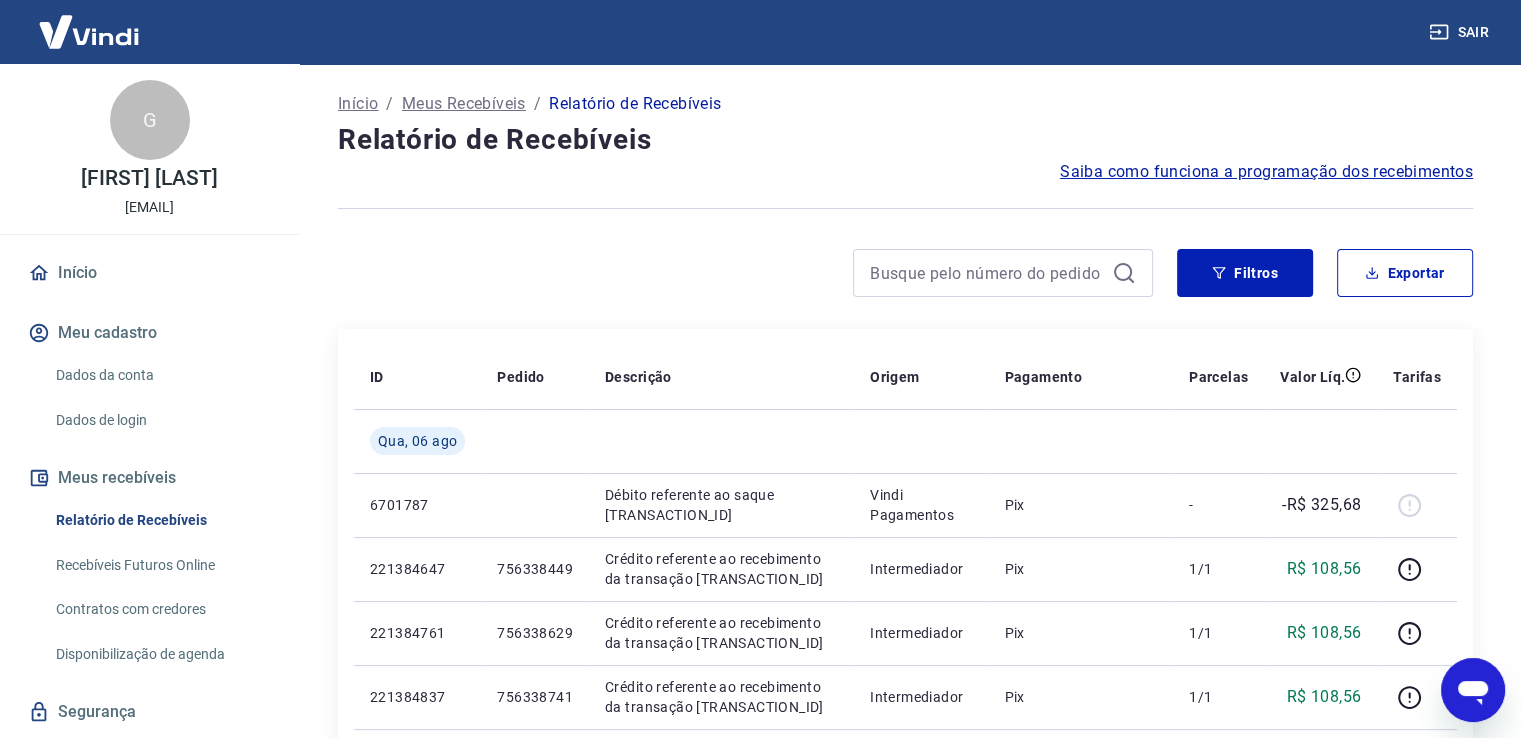scroll, scrollTop: 56, scrollLeft: 0, axis: vertical 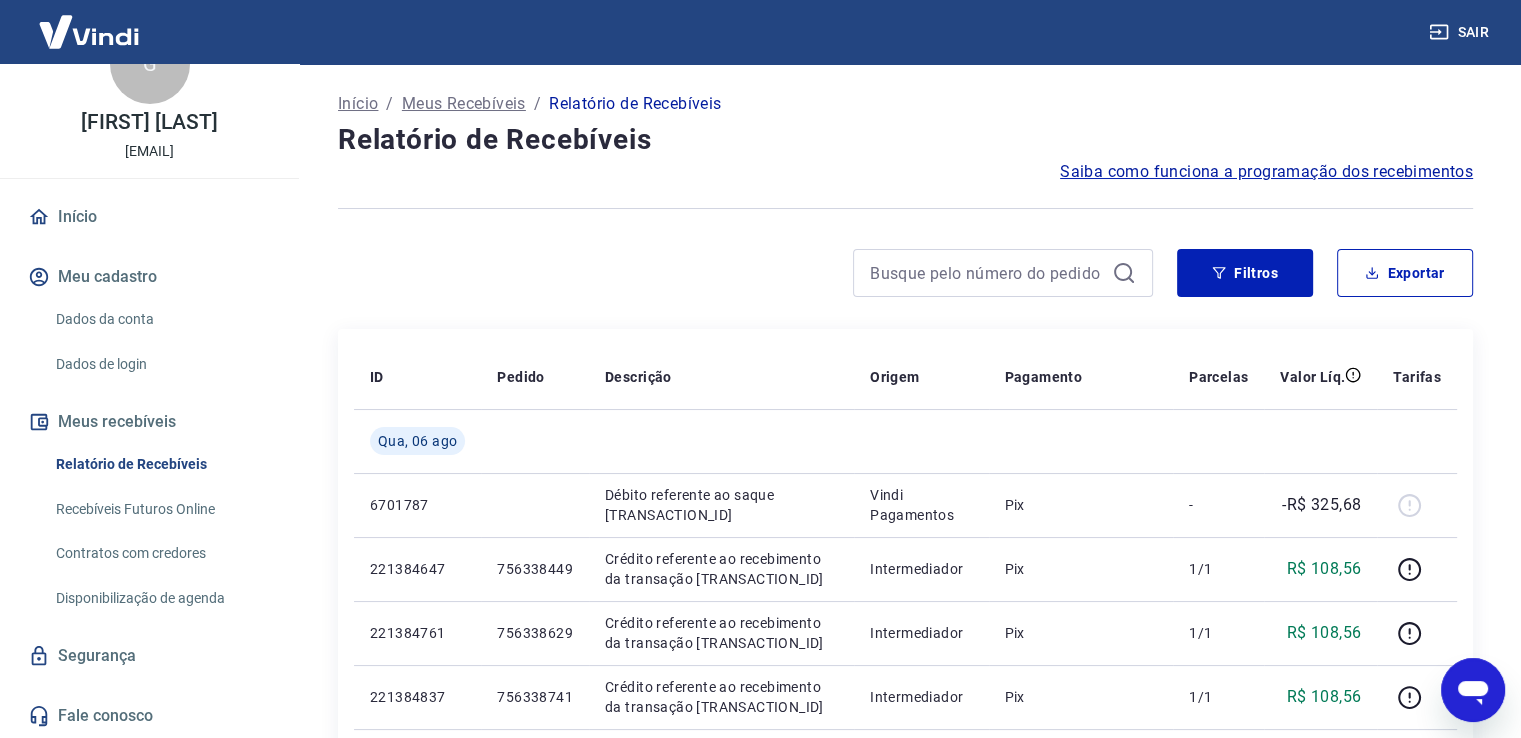 click on "Recebíveis Futuros Online" at bounding box center [161, 509] 